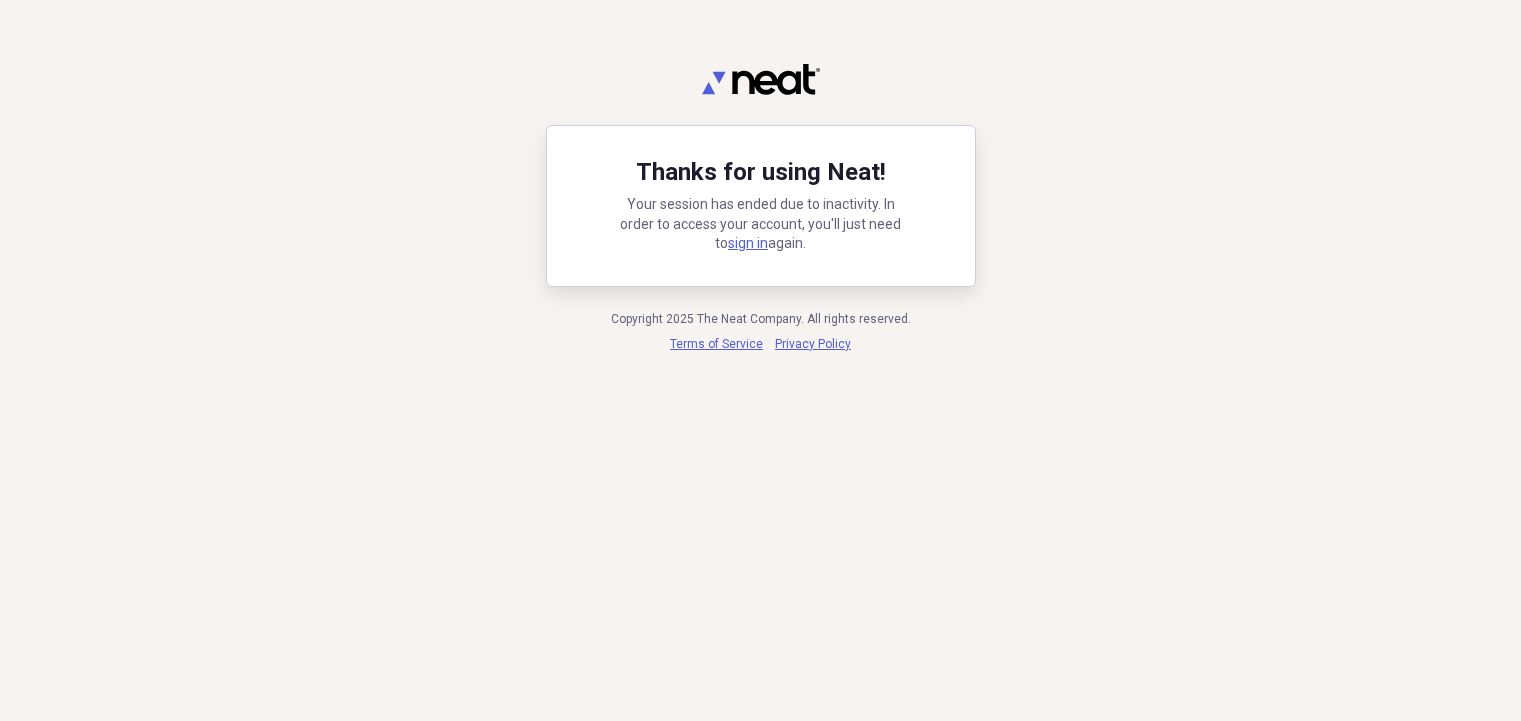 scroll, scrollTop: 0, scrollLeft: 0, axis: both 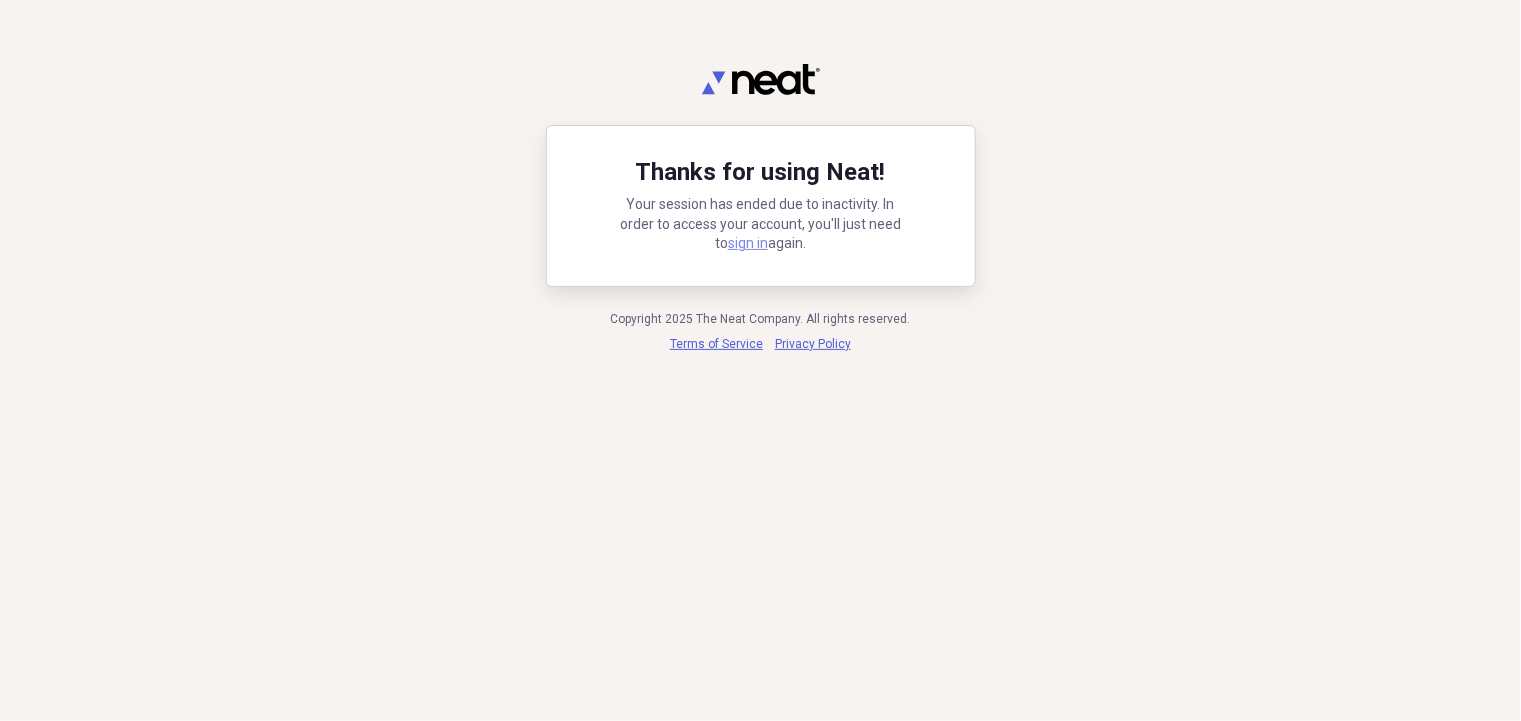 click on "sign in" at bounding box center [748, 243] 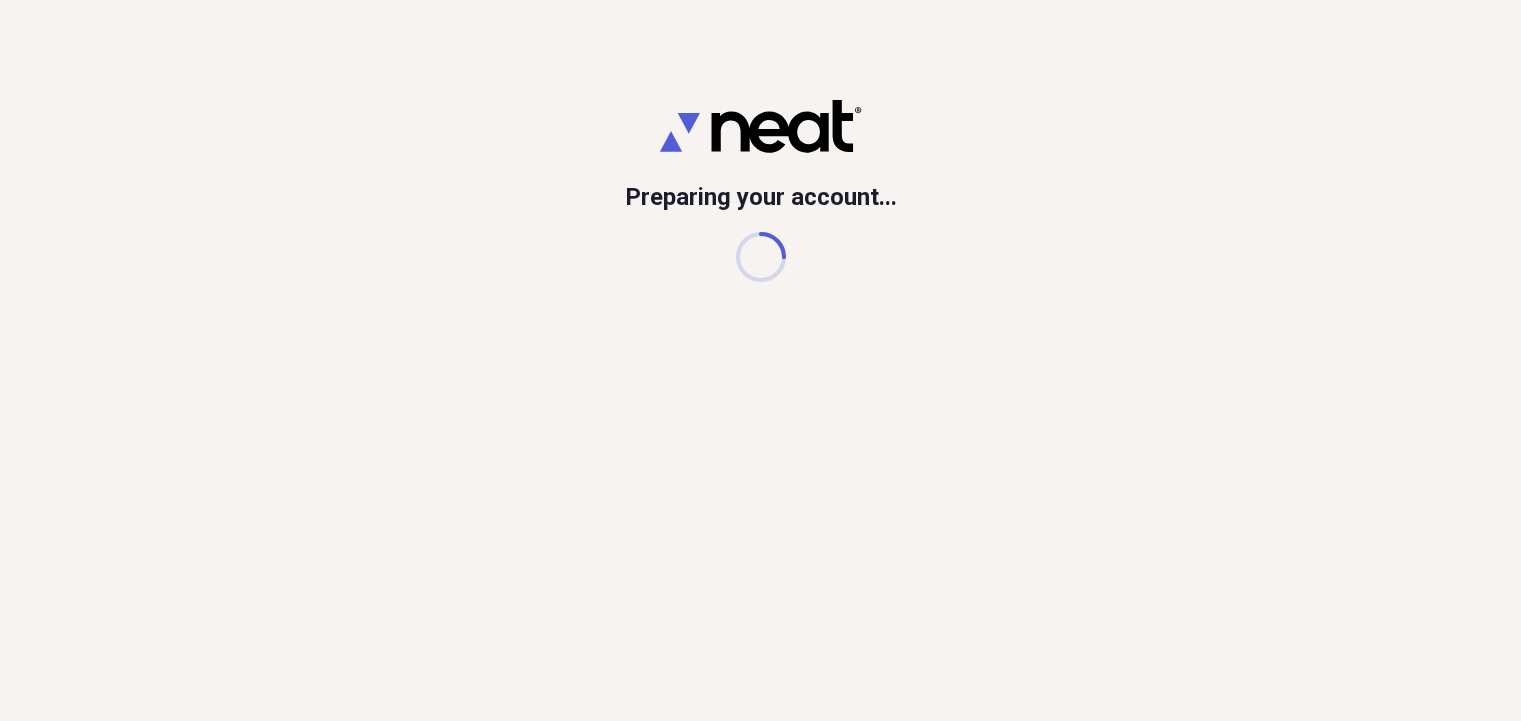 scroll, scrollTop: 0, scrollLeft: 0, axis: both 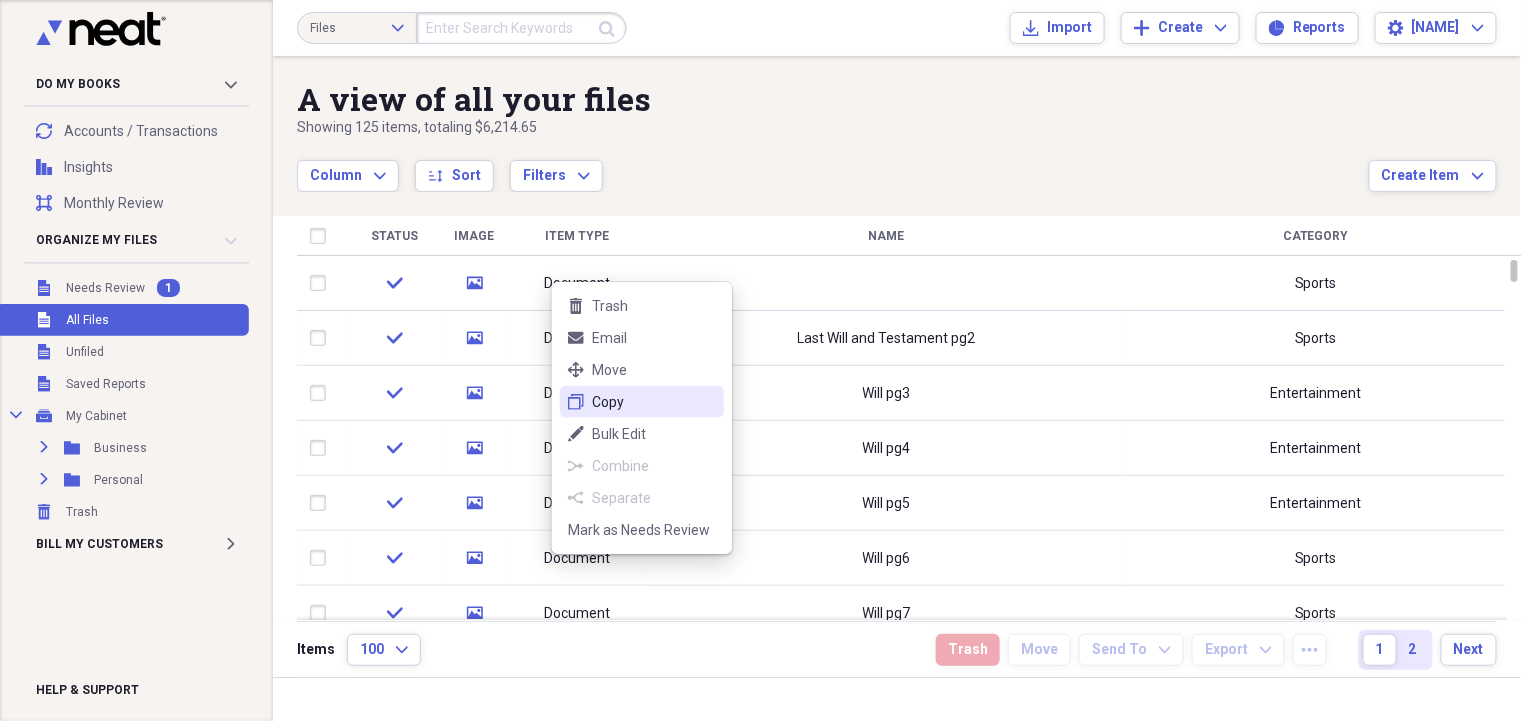 click on "Copy" at bounding box center [654, 402] 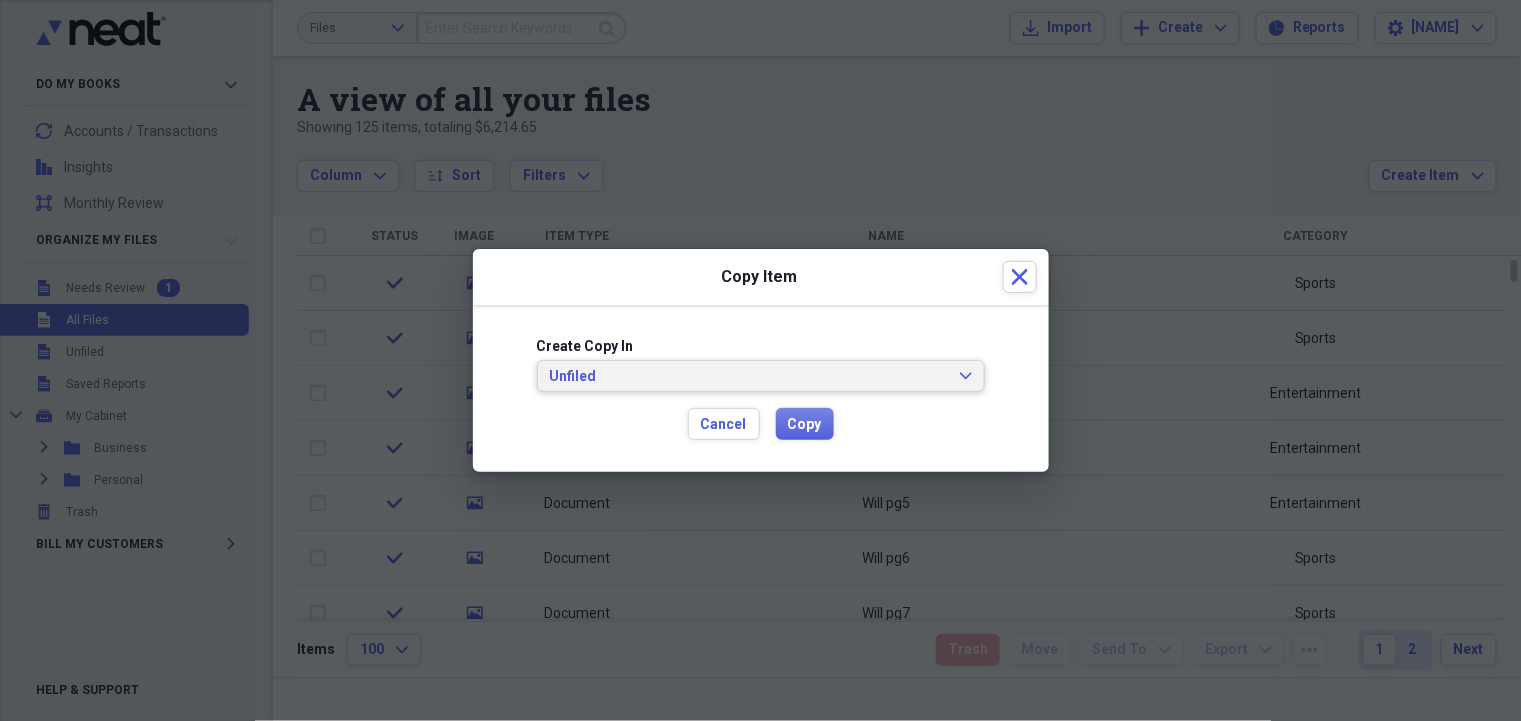 click on "Expand" 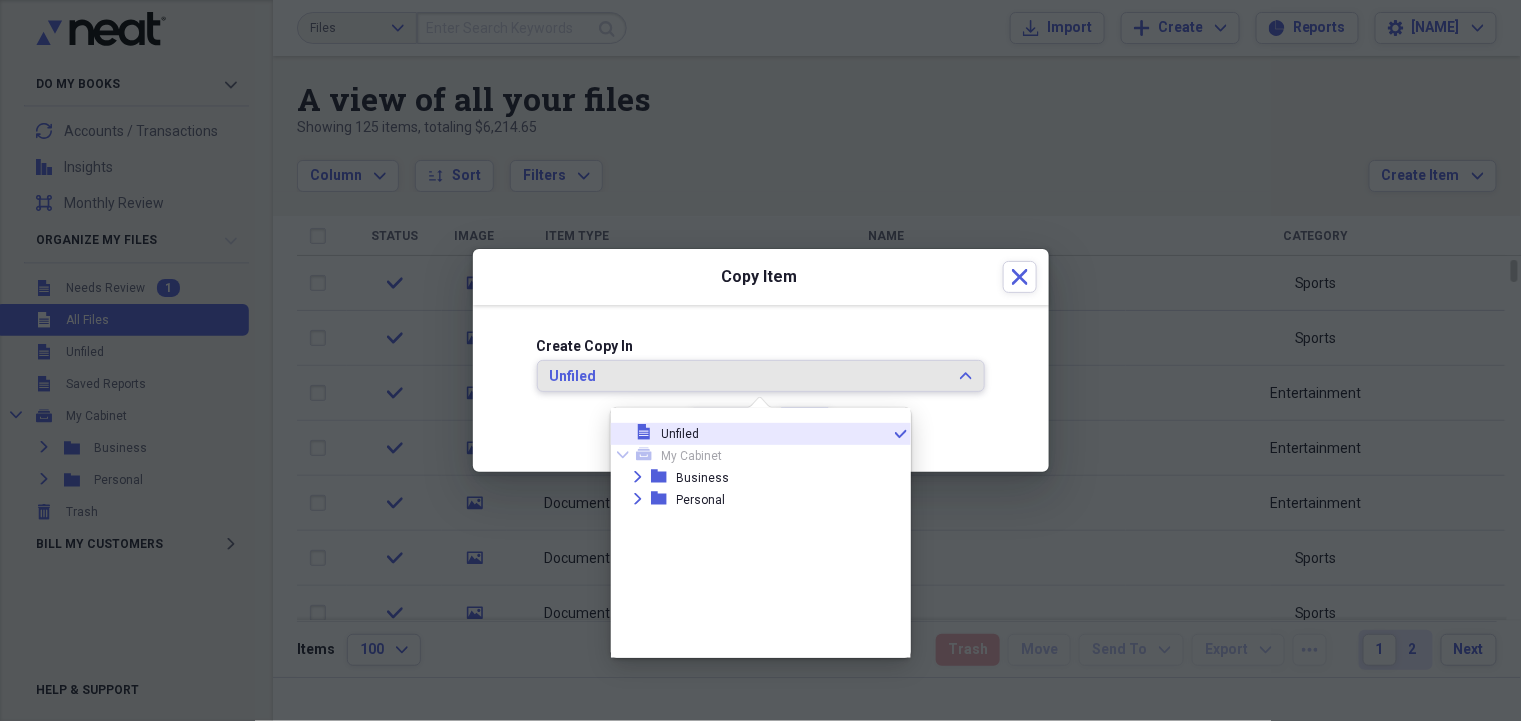 click on "Unfiled" at bounding box center [749, 377] 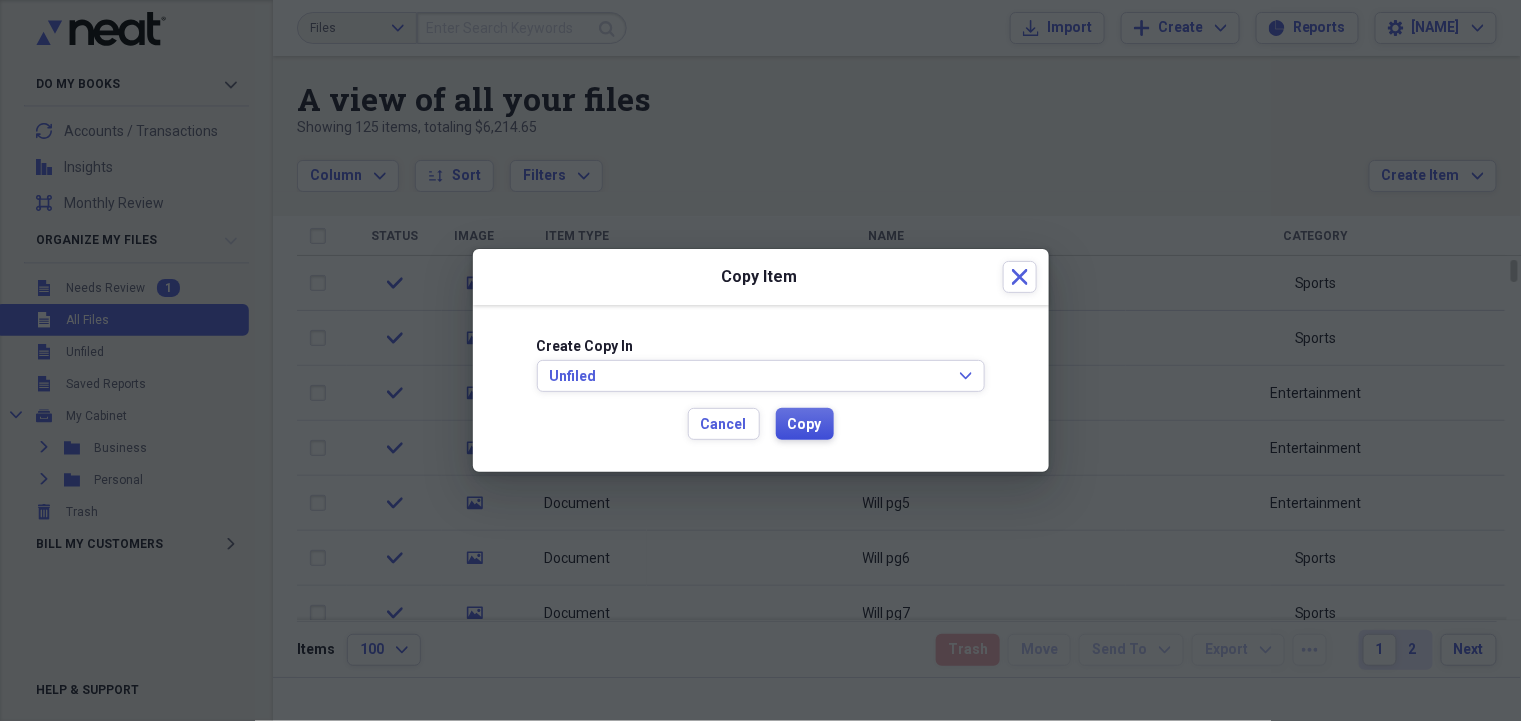 click on "Copy" at bounding box center [805, 425] 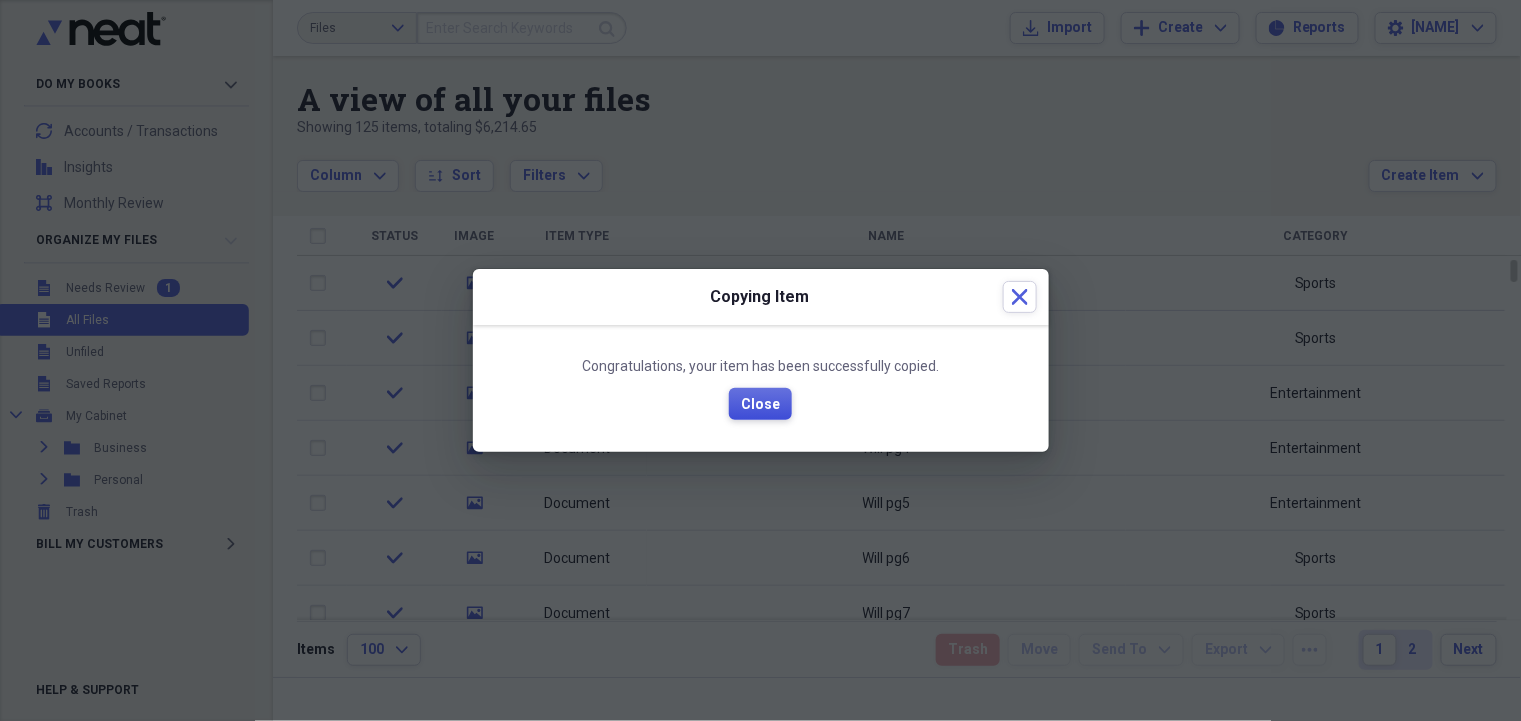 click on "Close" at bounding box center [760, 405] 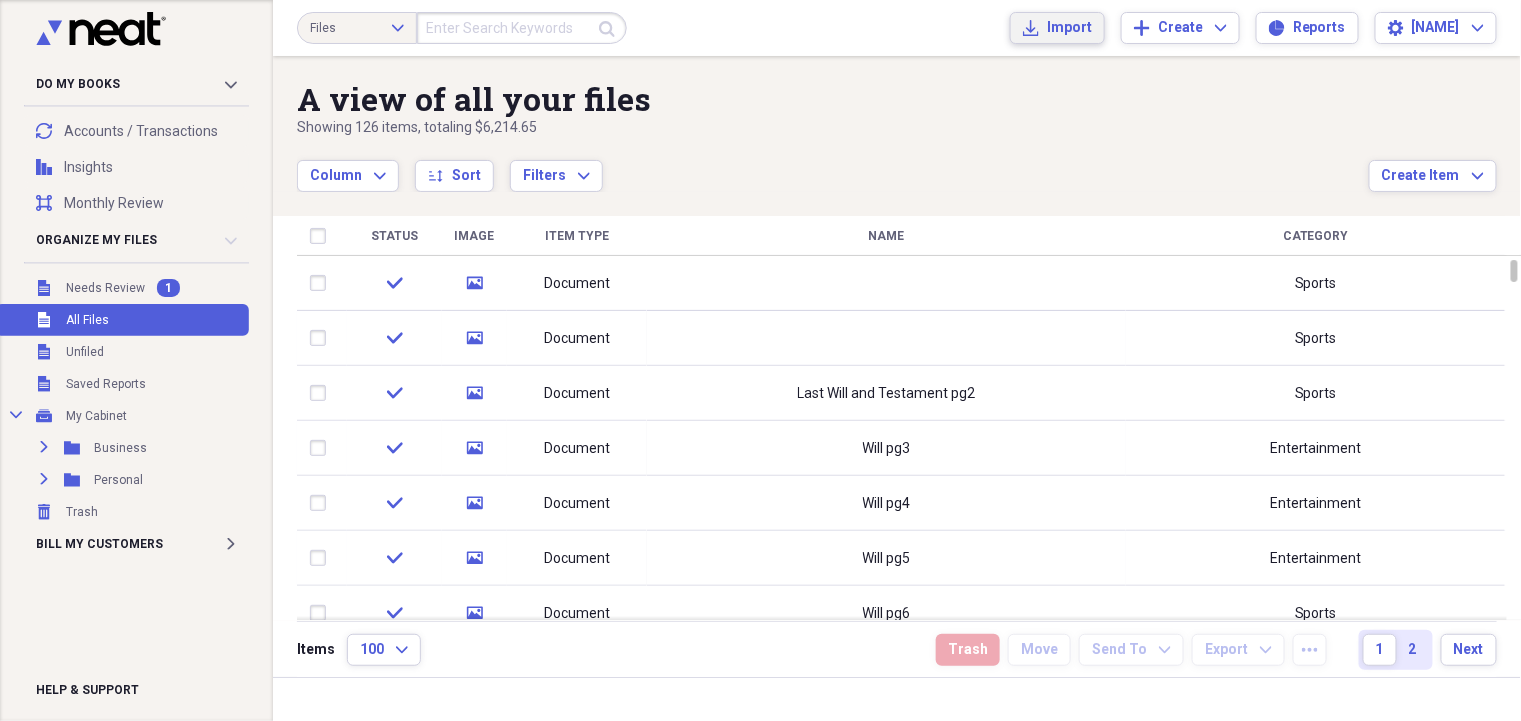 click on "Import" at bounding box center [1069, 28] 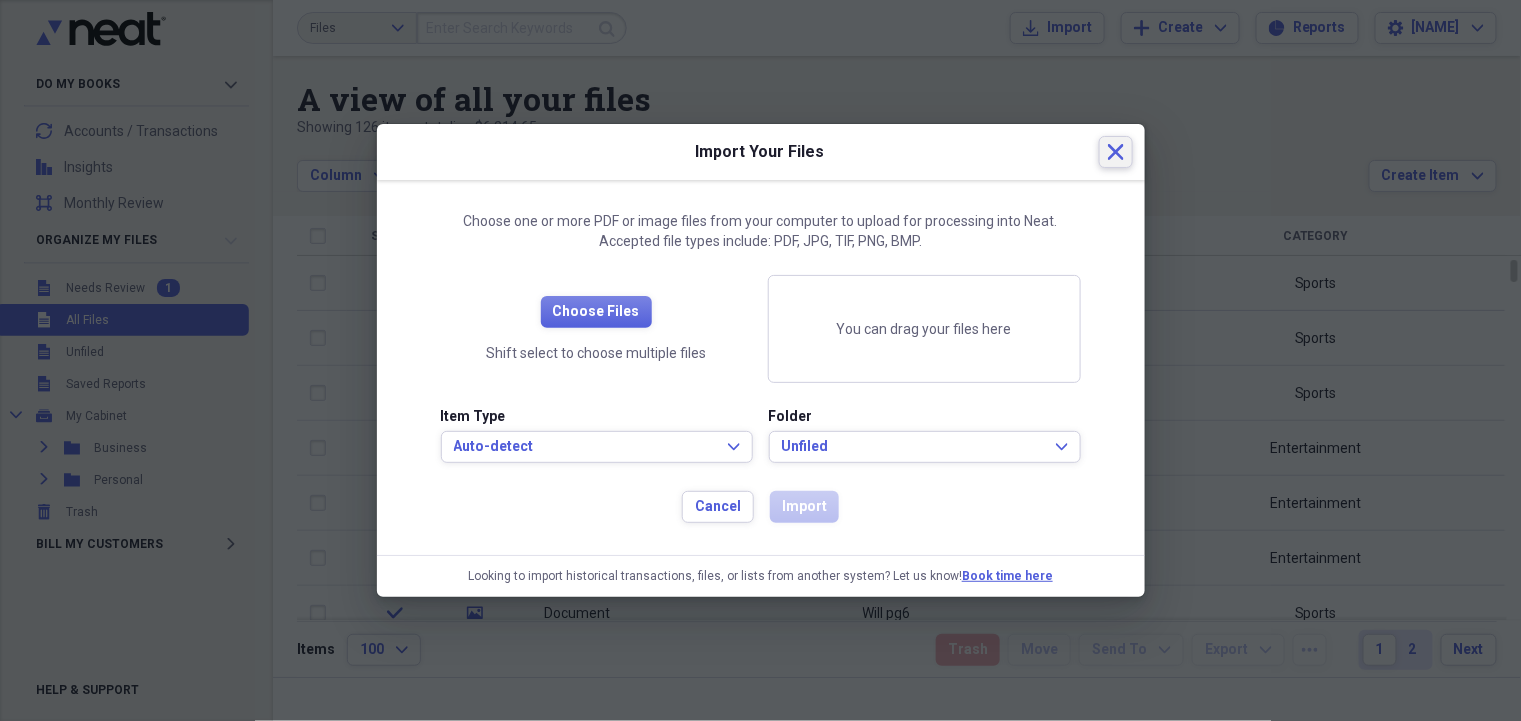 click 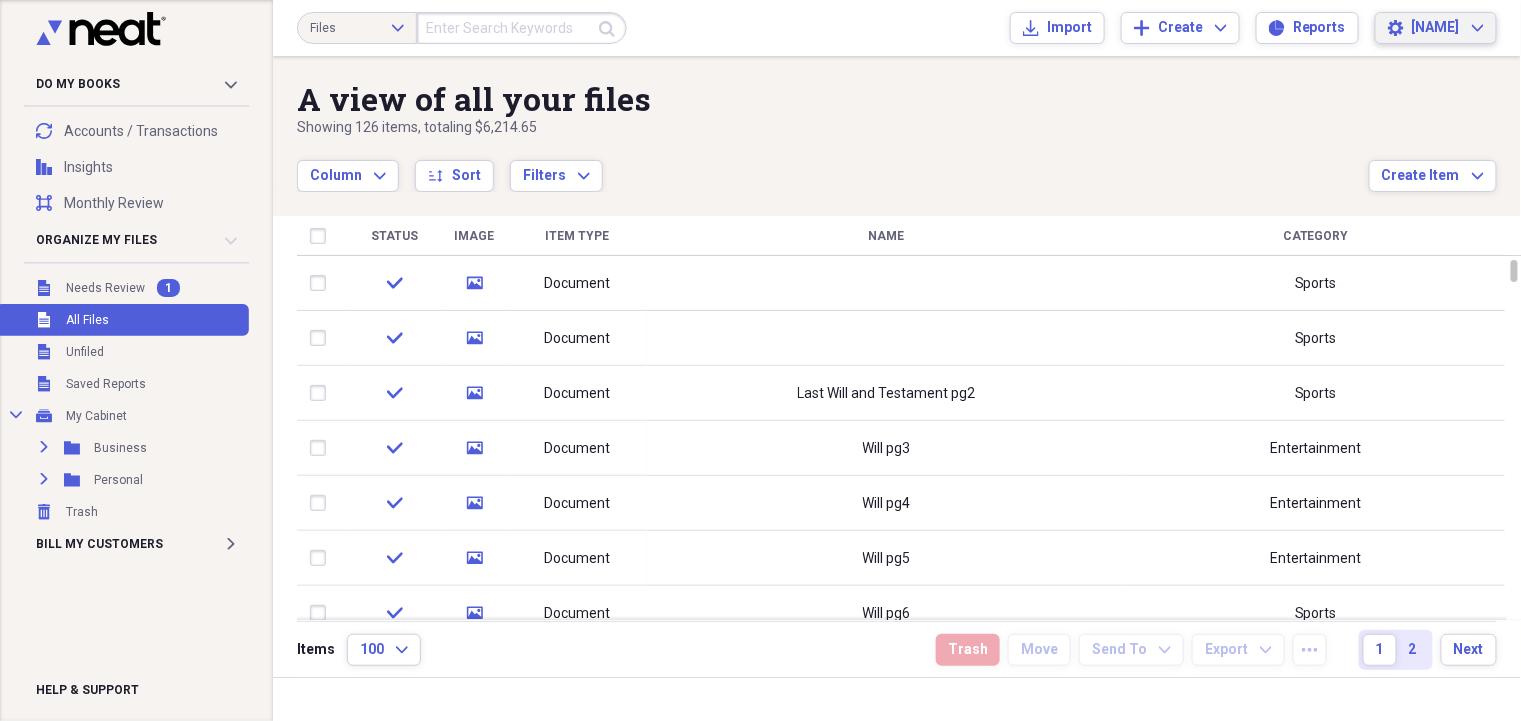 click on "[NAME]" at bounding box center (1436, 28) 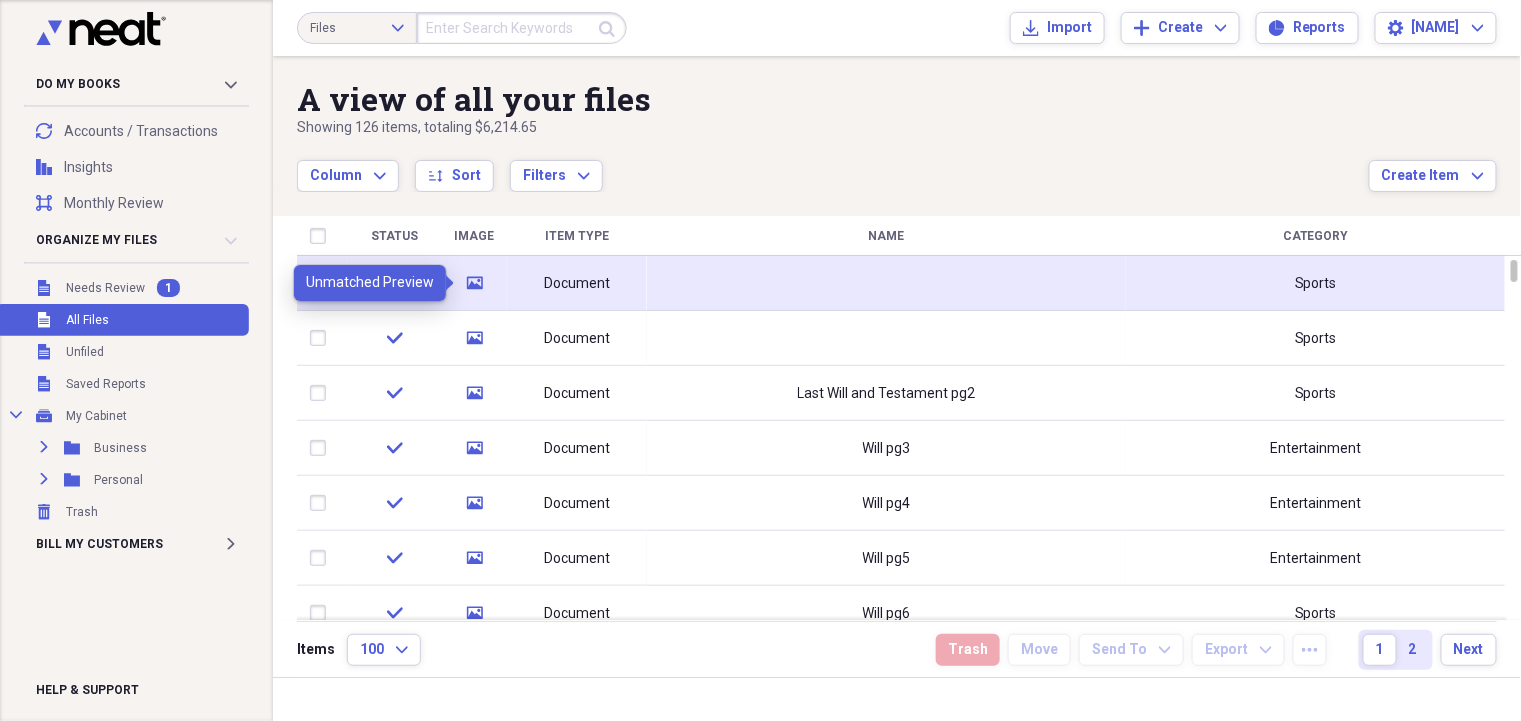 click 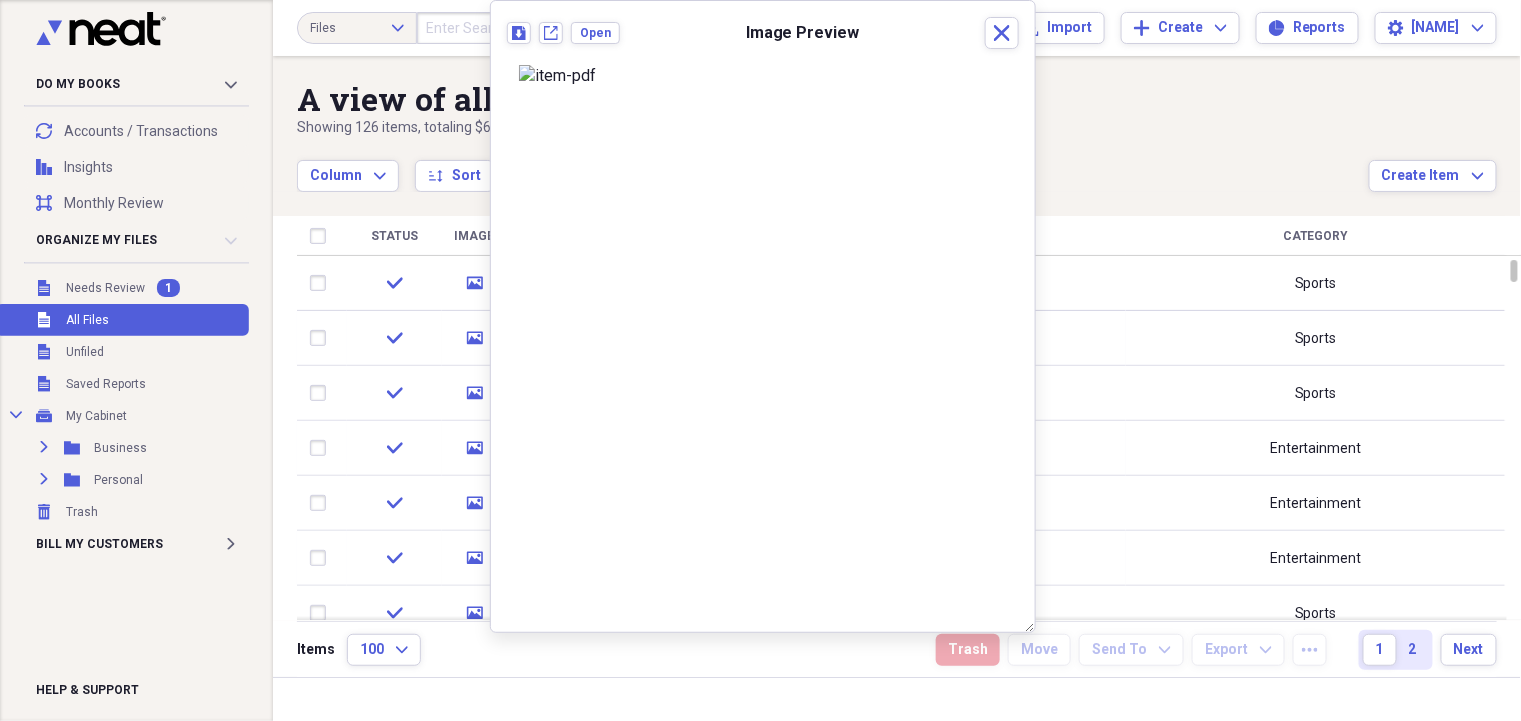 scroll, scrollTop: 45, scrollLeft: 0, axis: vertical 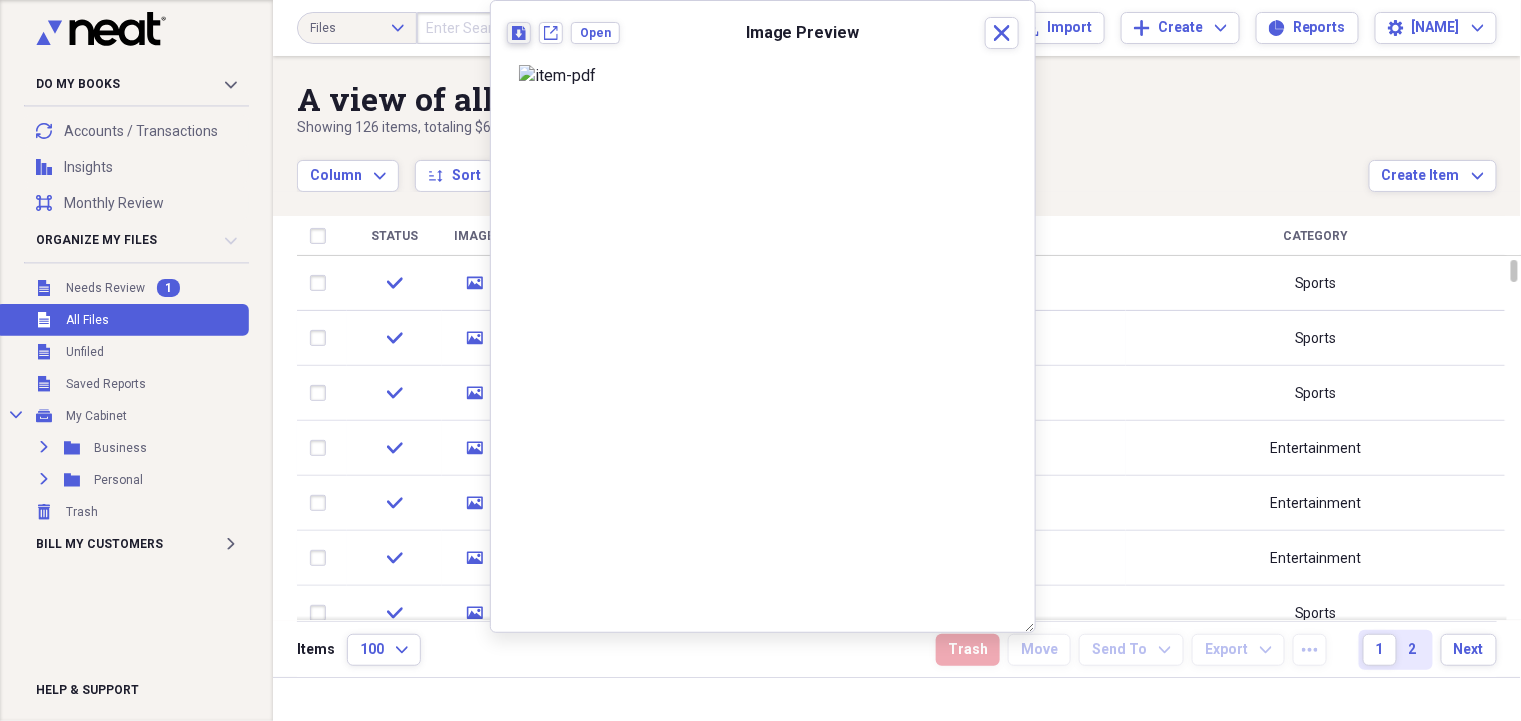 click 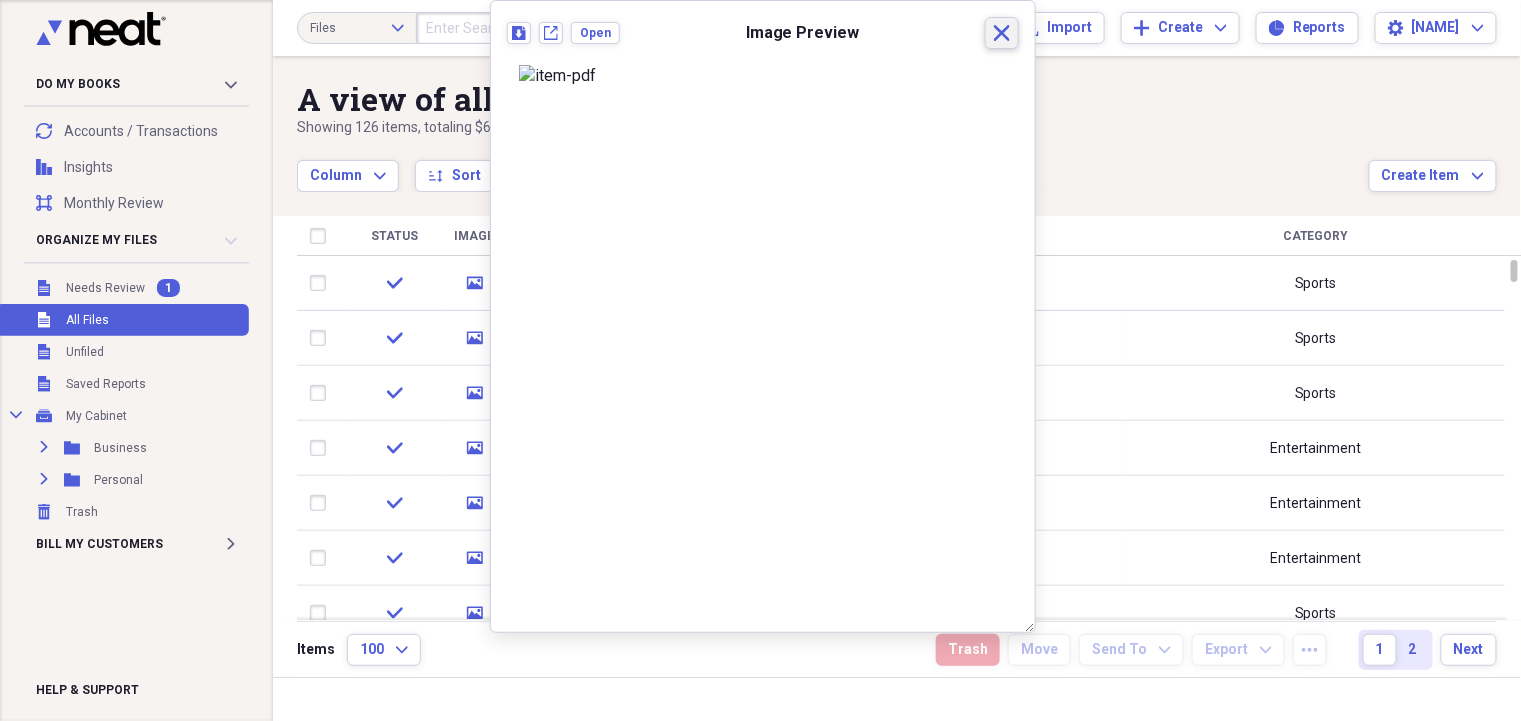 click on "Close" 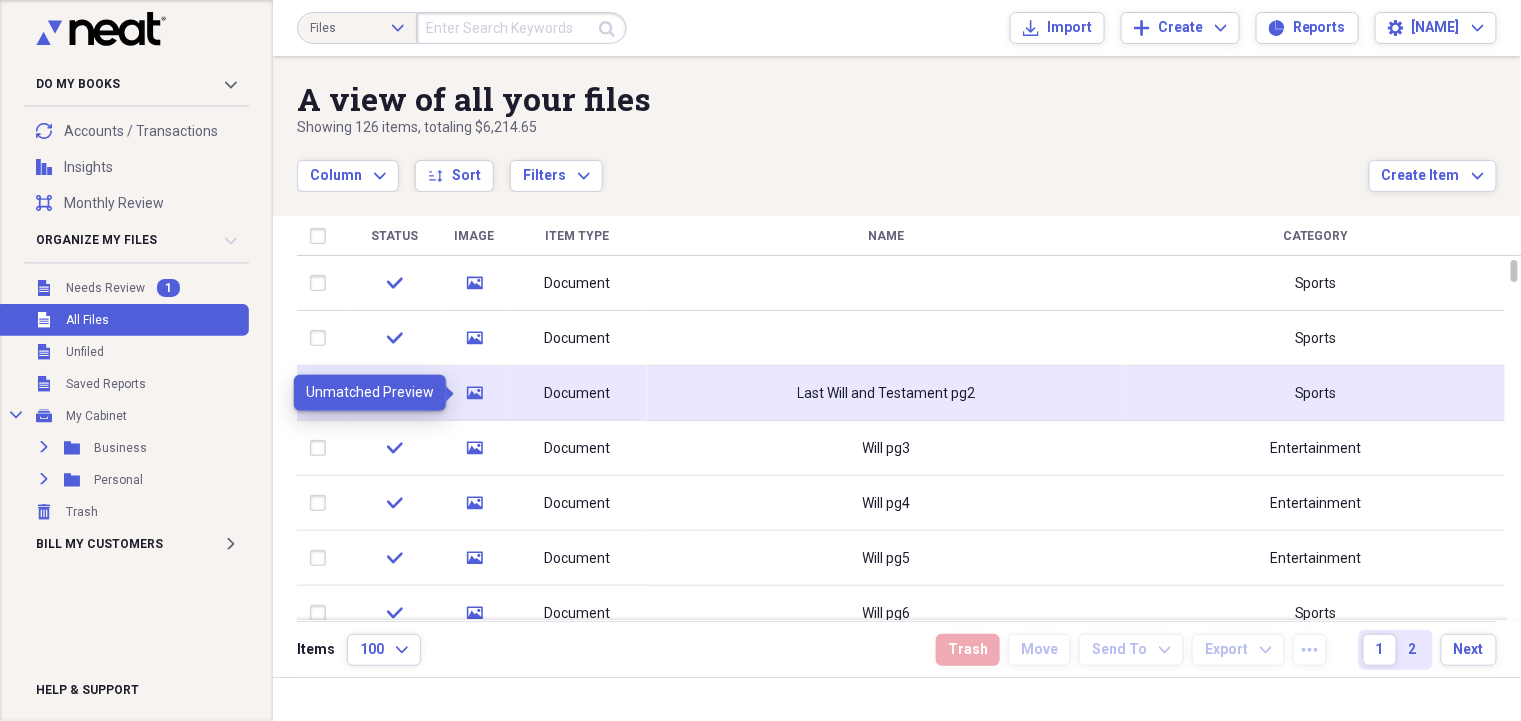 click on "media" 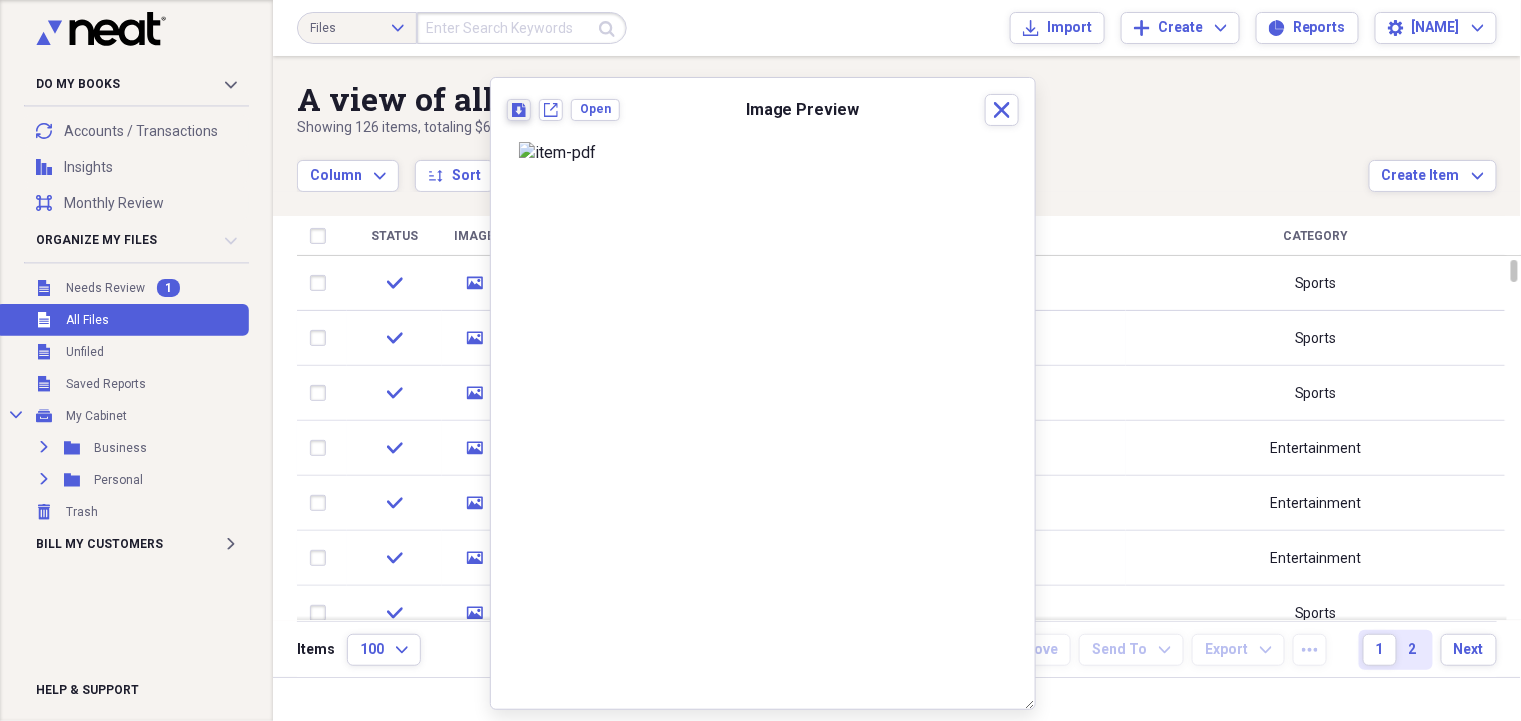 click 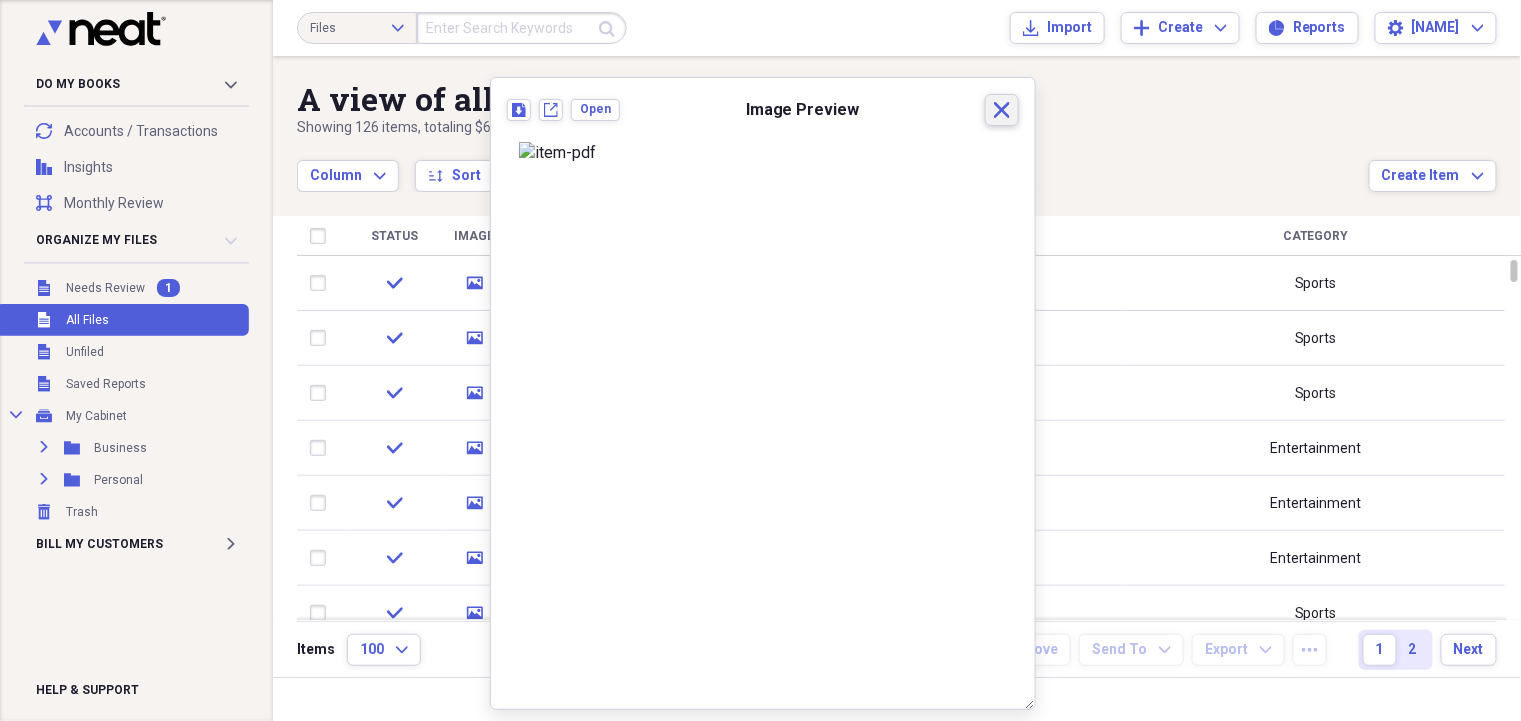 click on "Close" 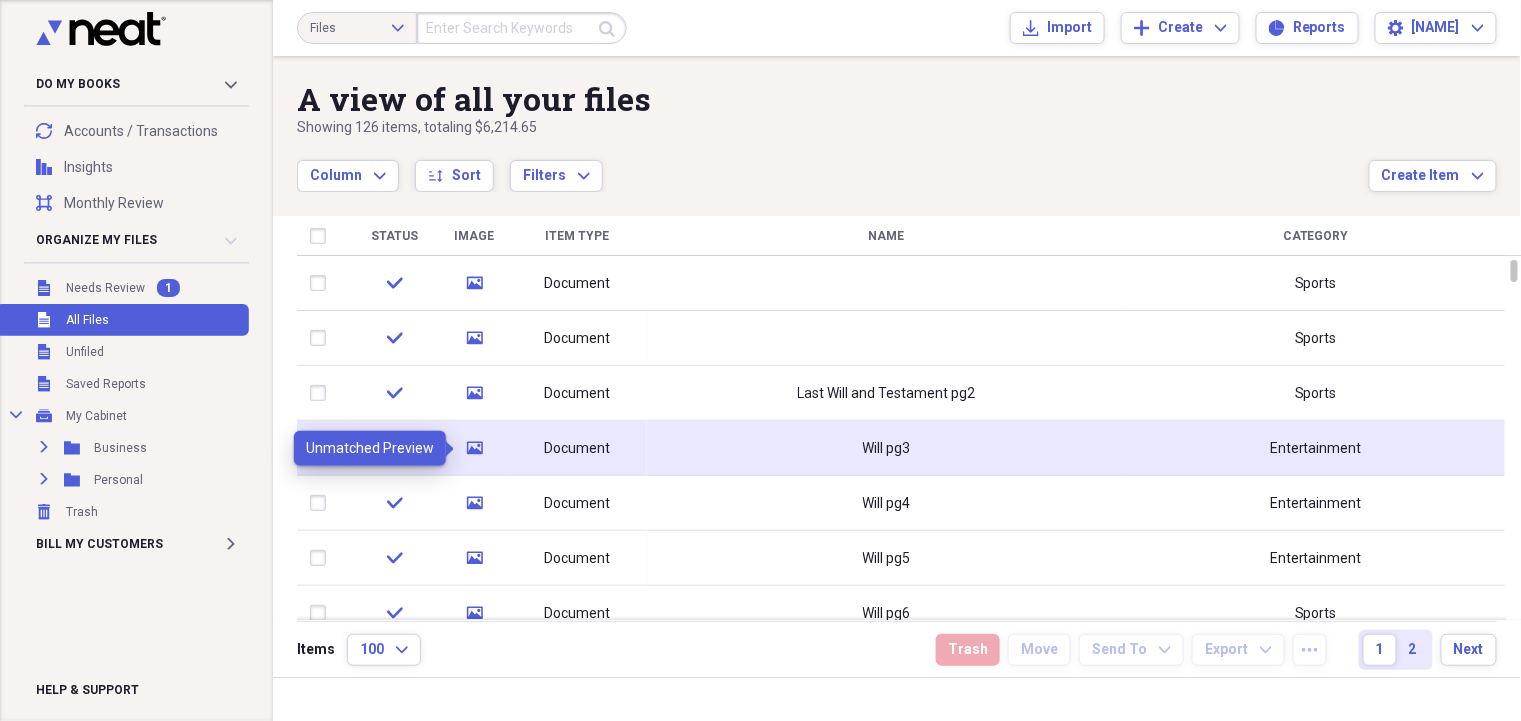 click on "media" 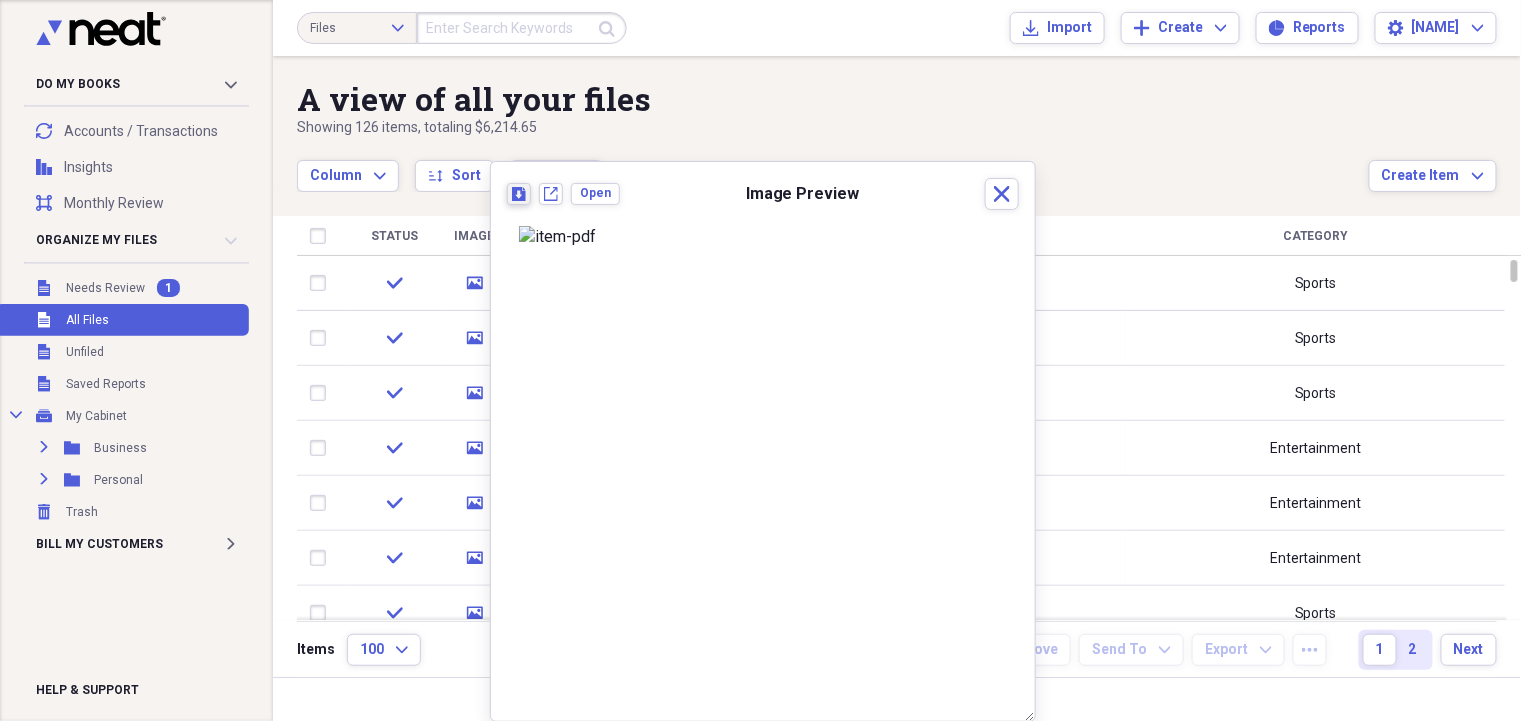 click on "Download New tab Open Image Preview Close" at bounding box center (763, 200) 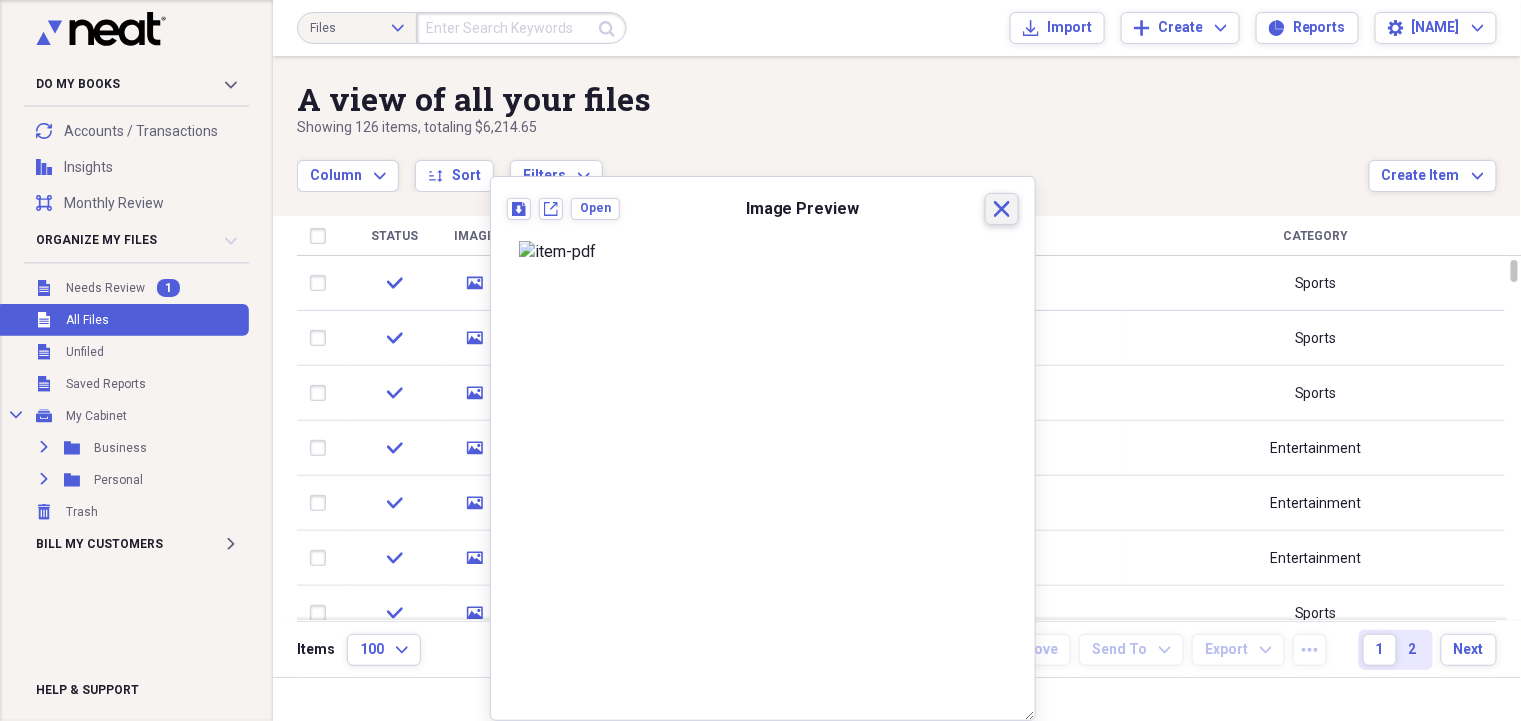 click 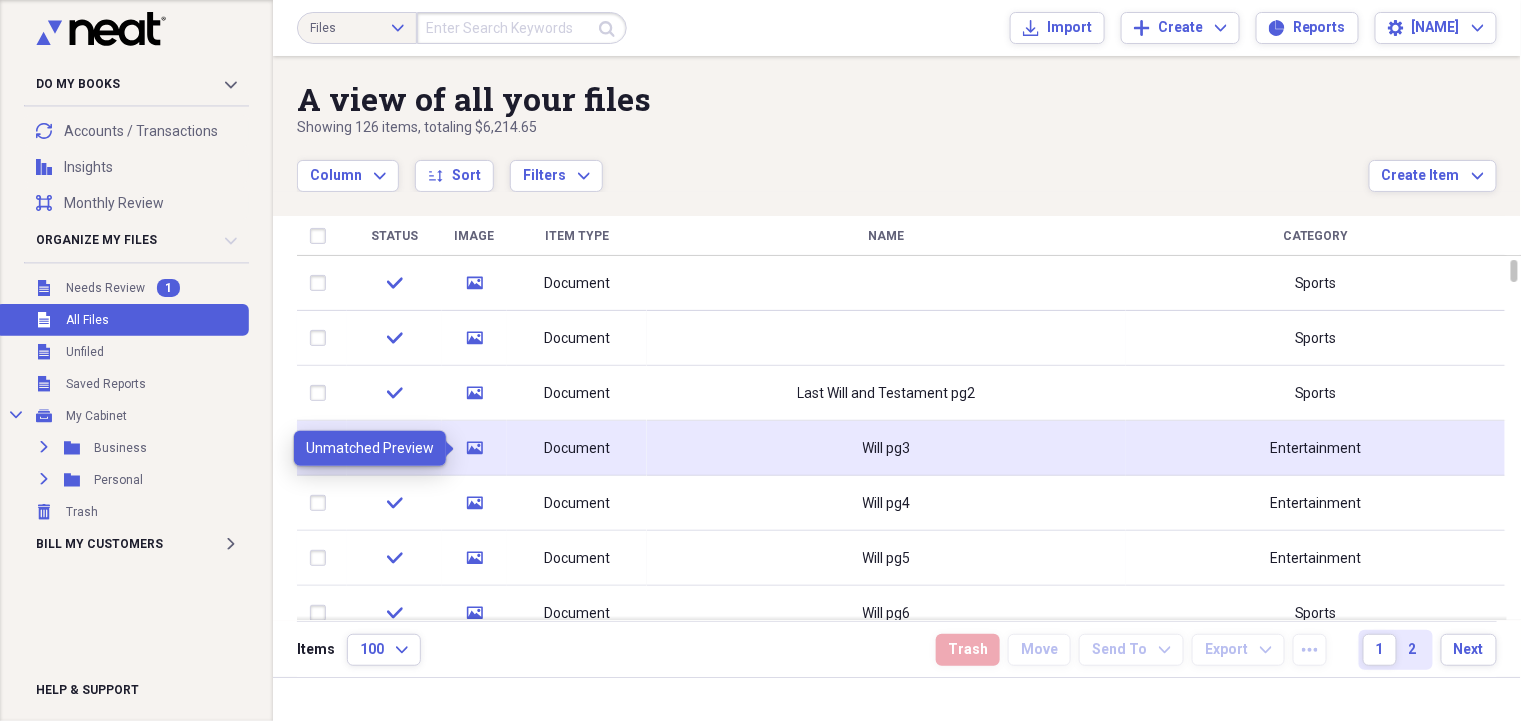 click on "media" 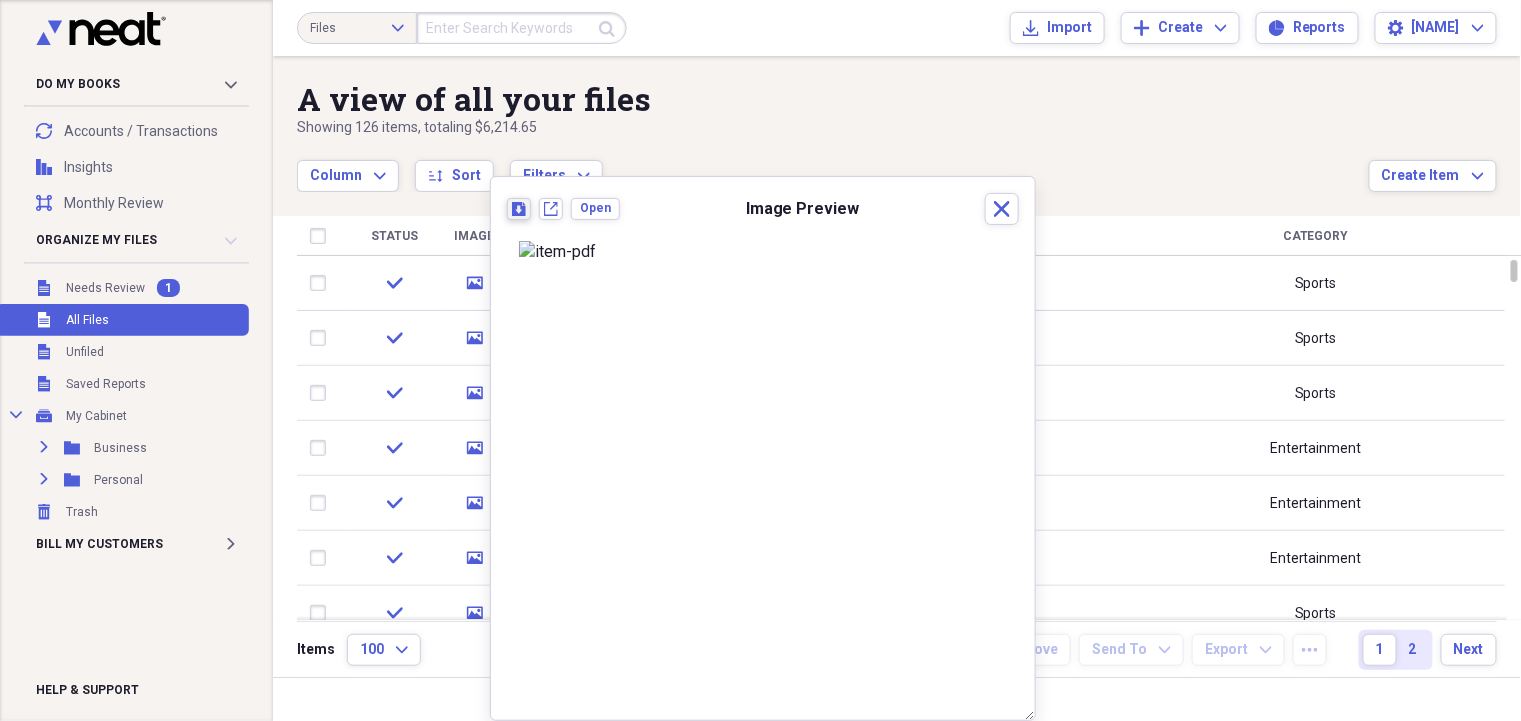 click on "Download" 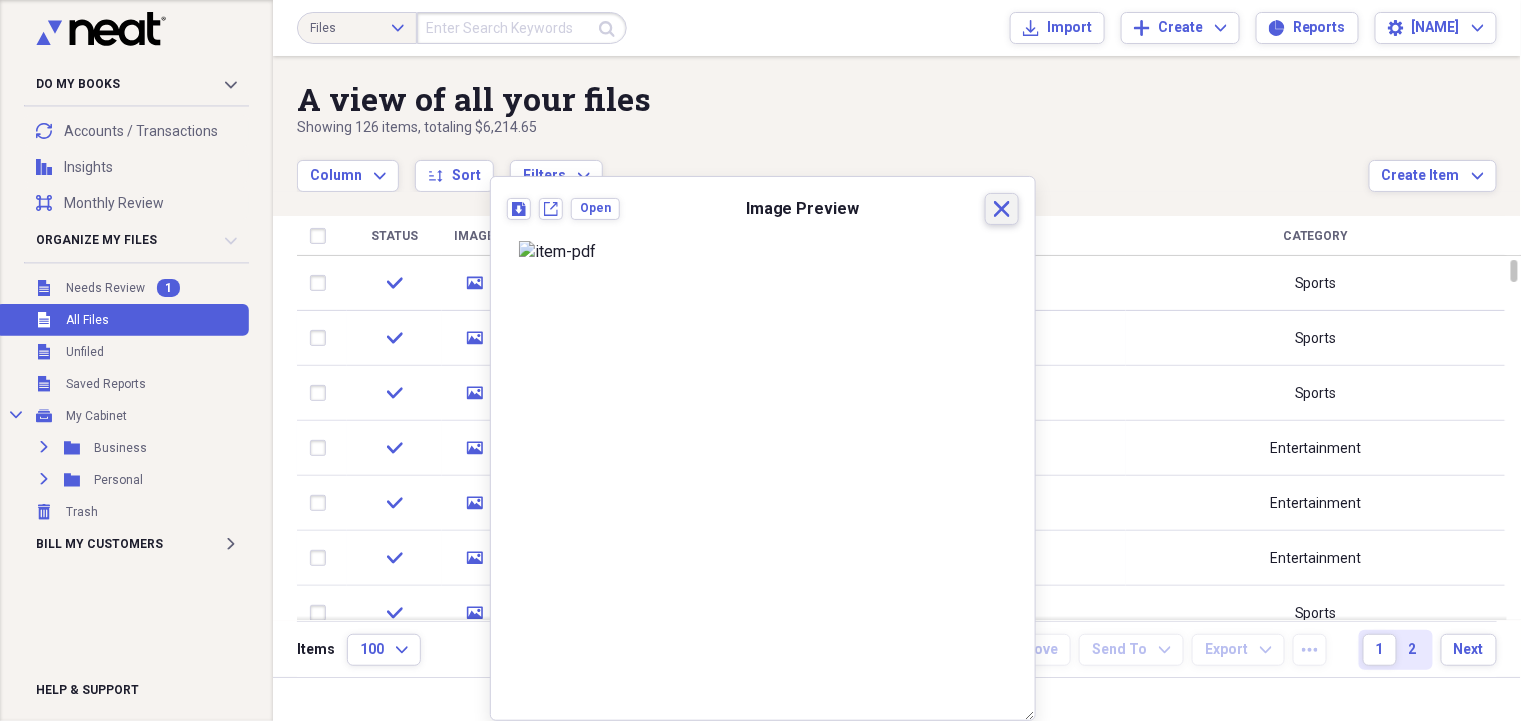 click 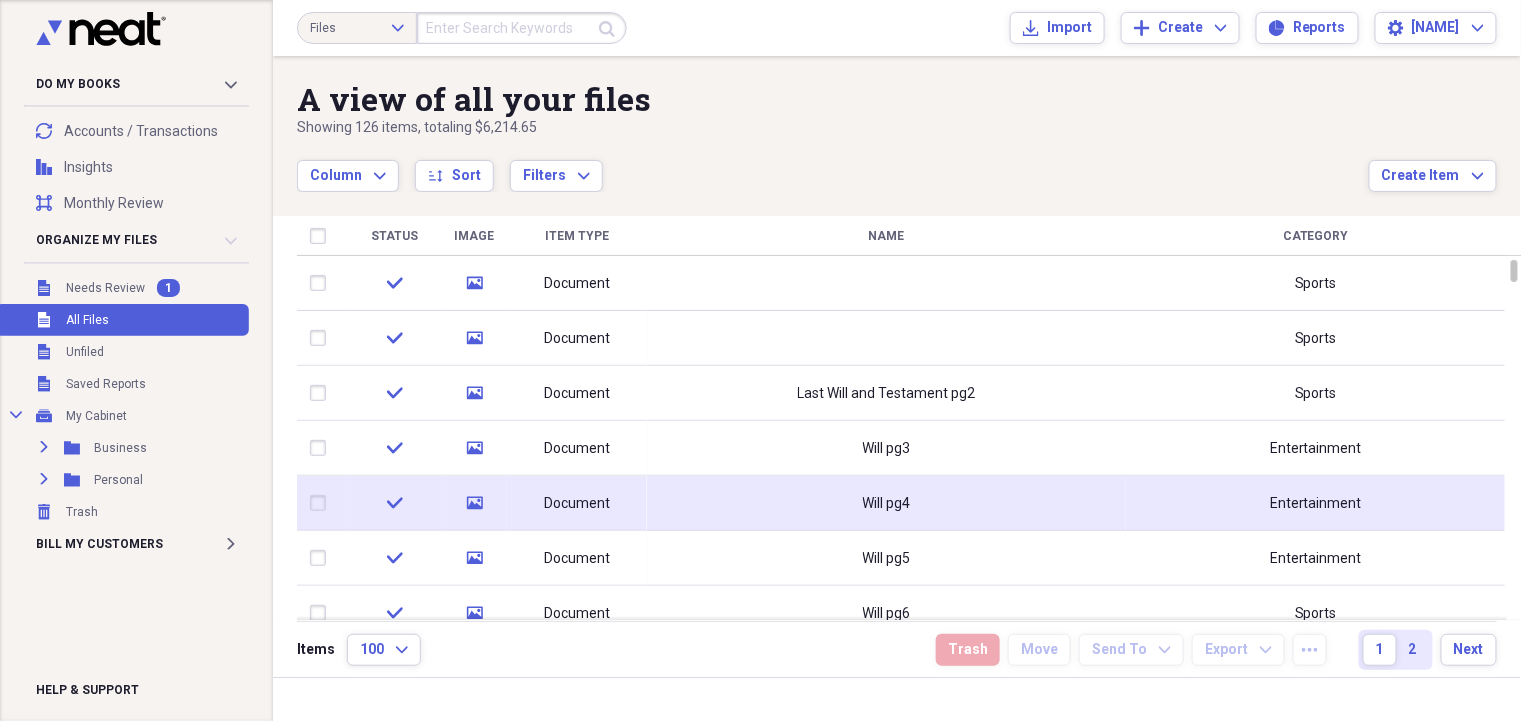 click on "Document" at bounding box center (577, 504) 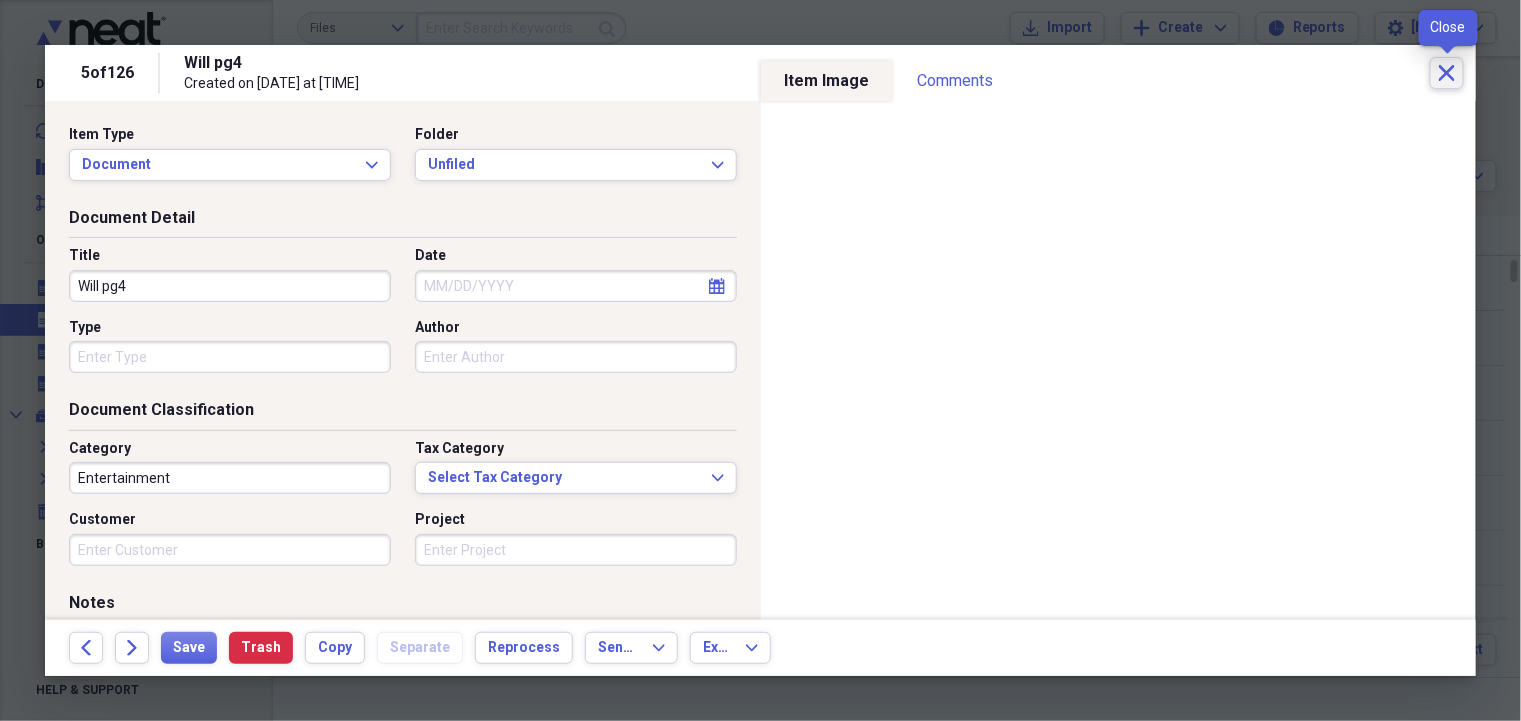 click on "Close" 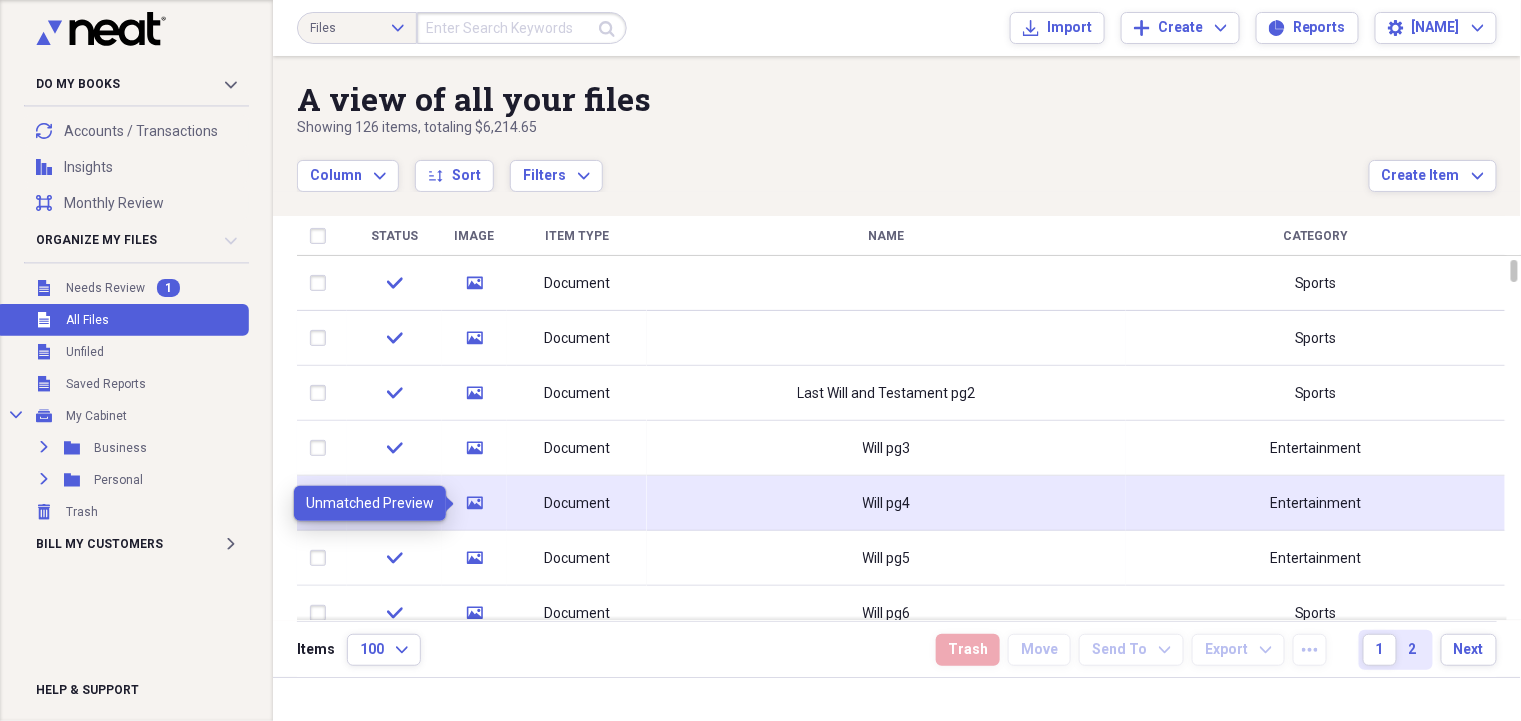 click on "media" 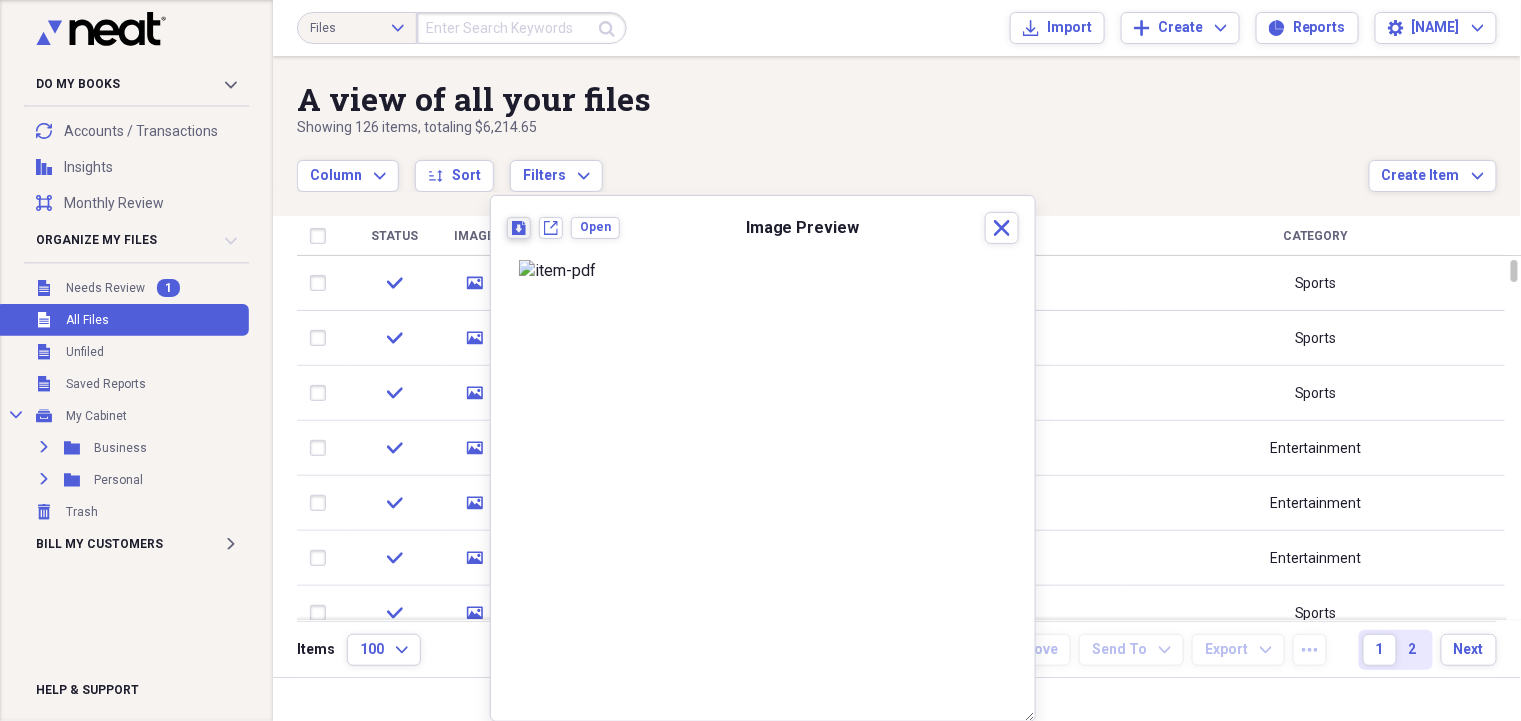 click on "Download" at bounding box center (519, 228) 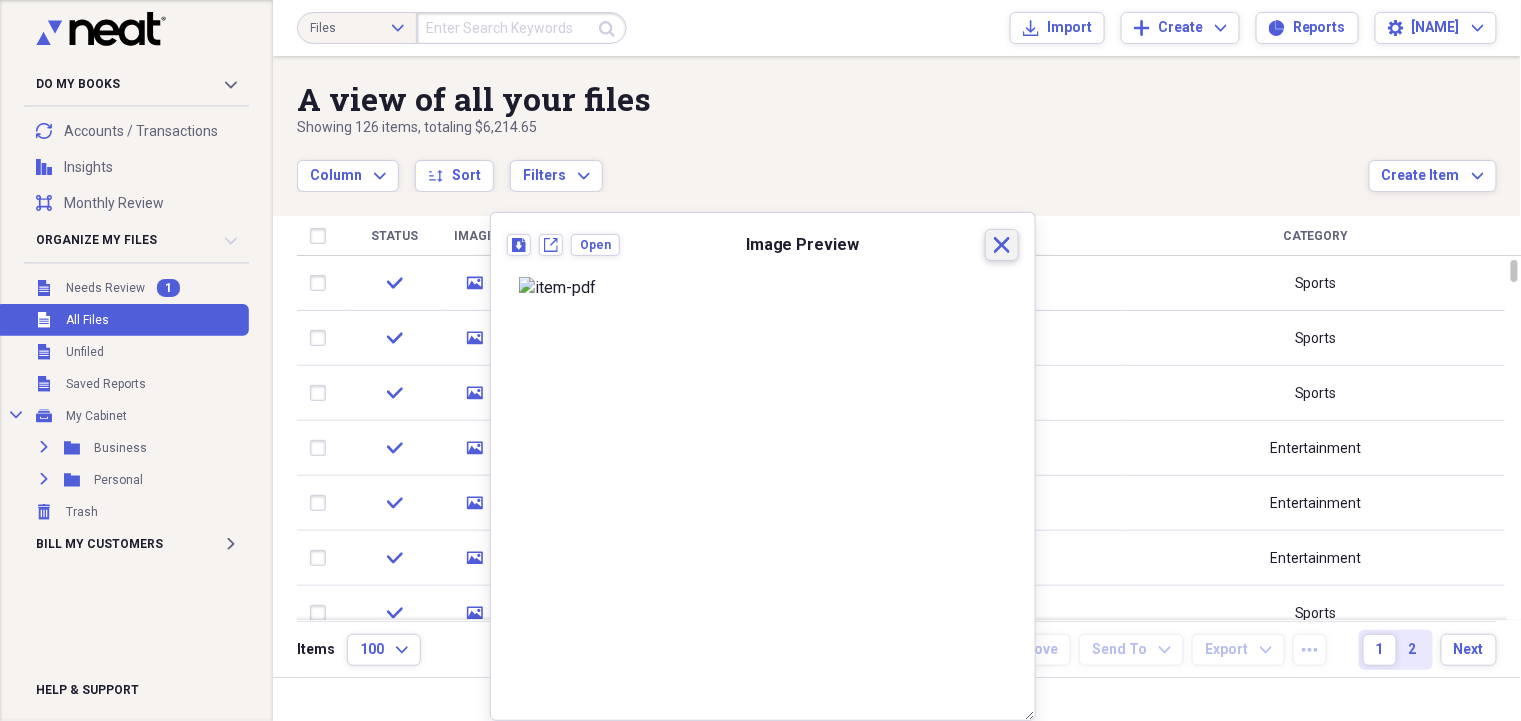 click on "Close" at bounding box center [1002, 245] 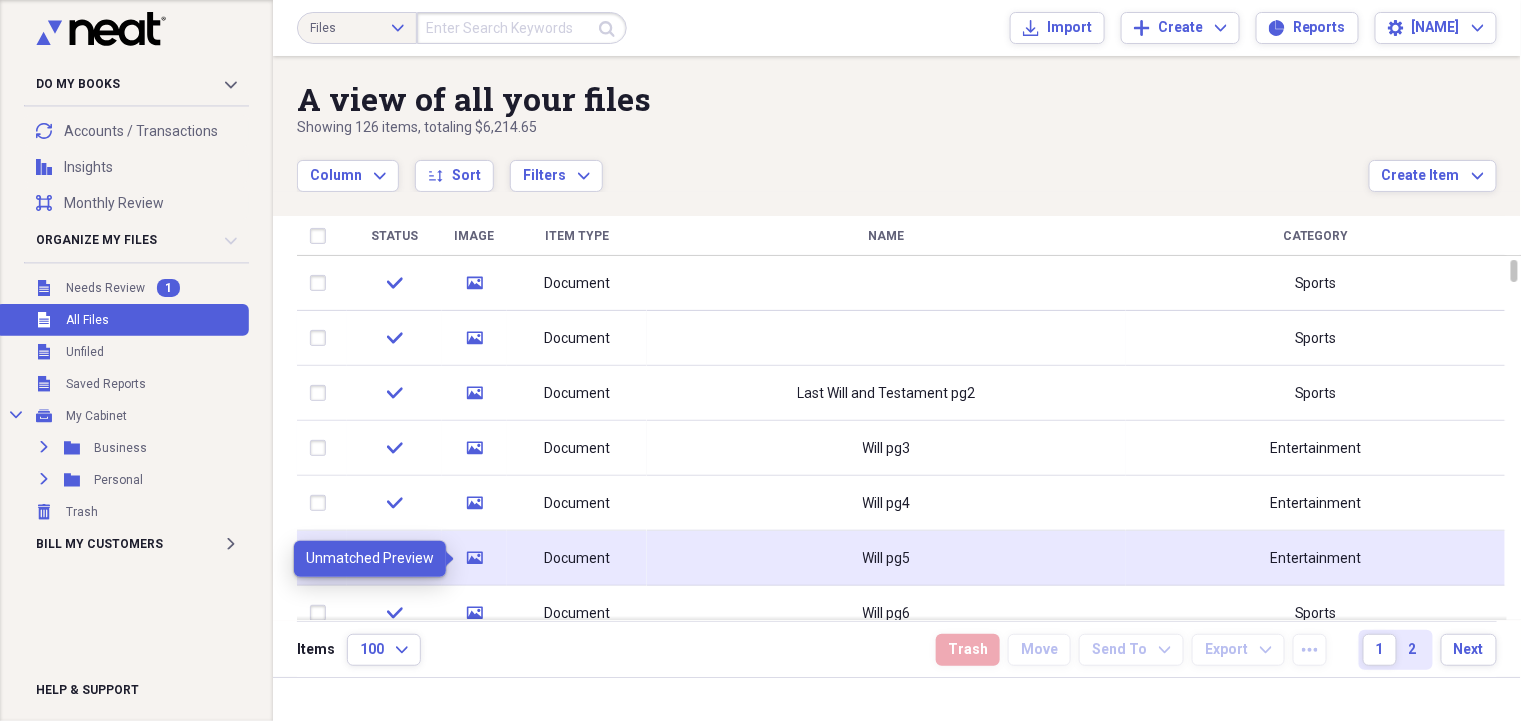 click 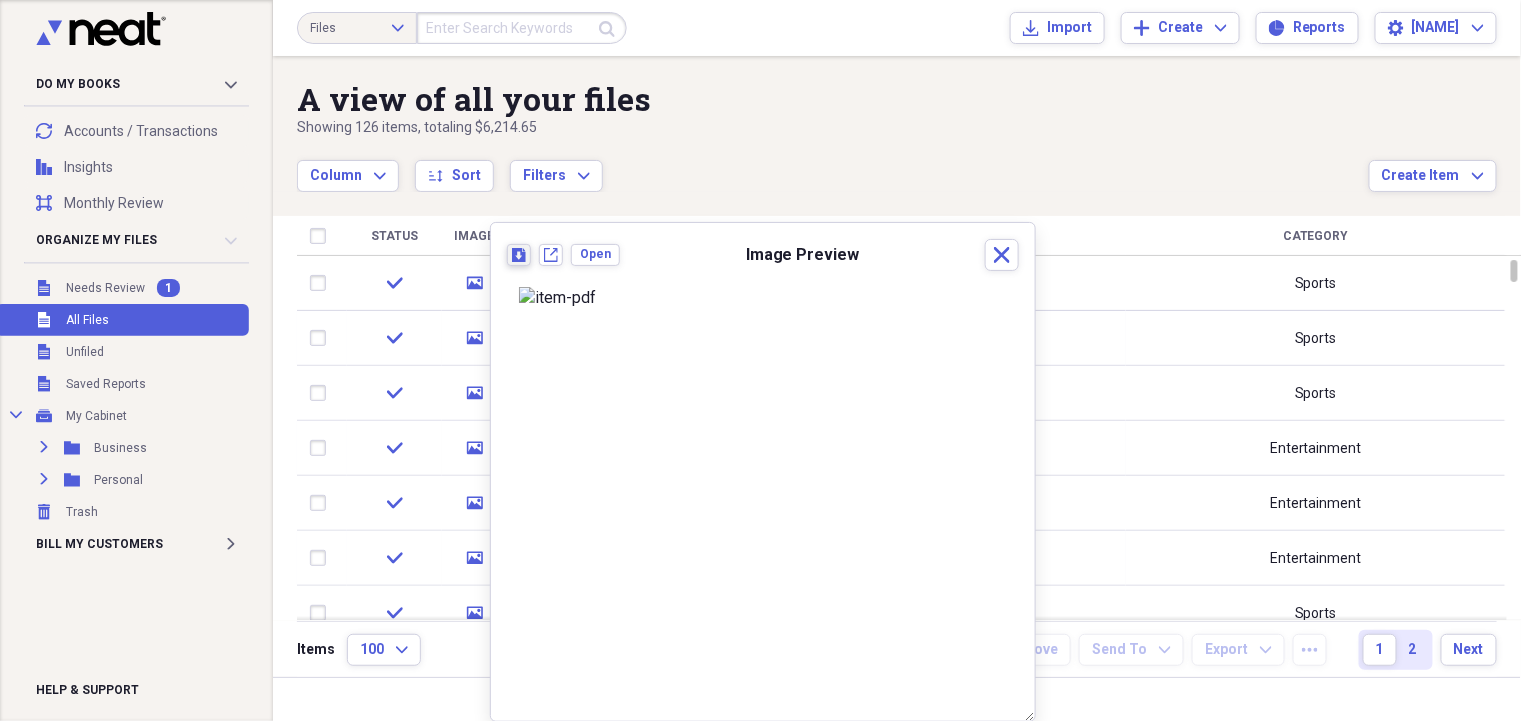 click on "Download" 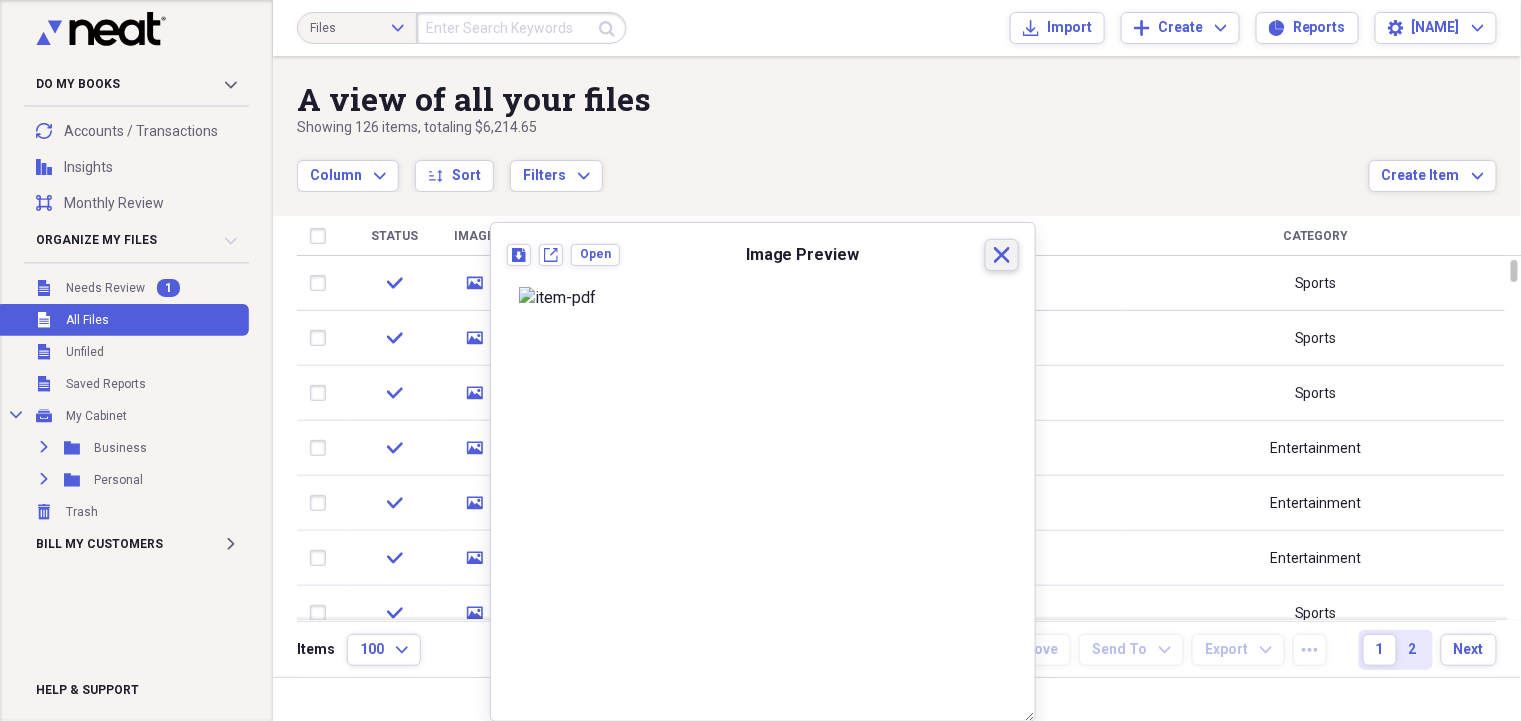 click on "Close" 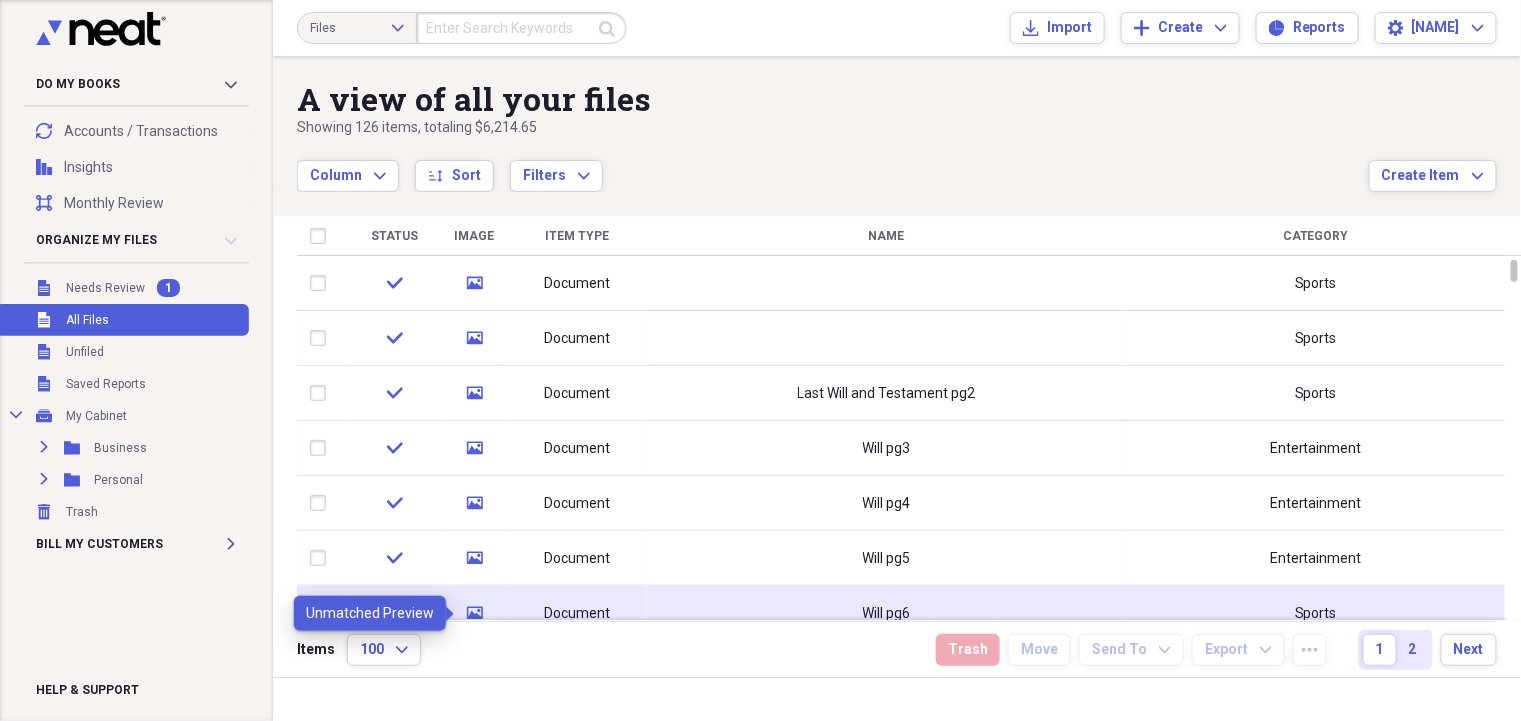click 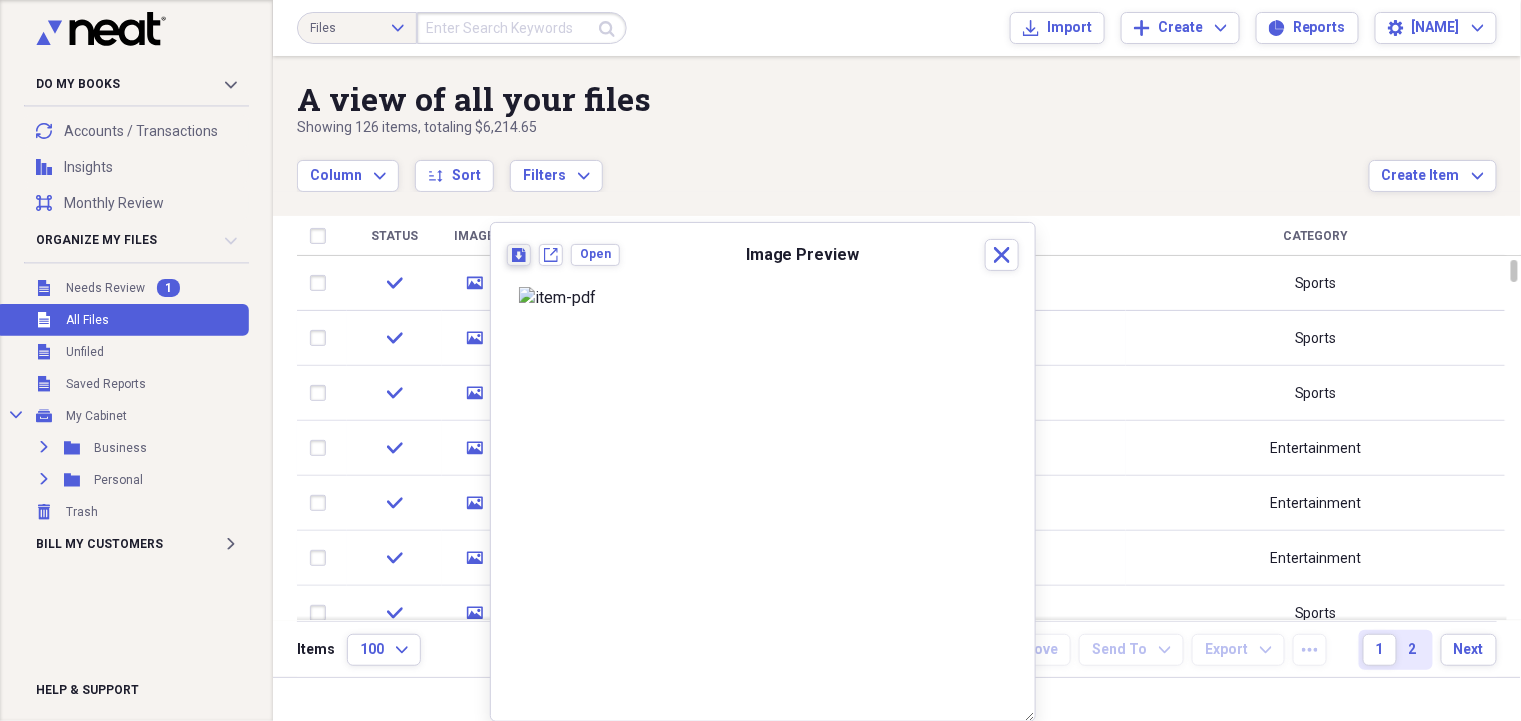 click on "Download" 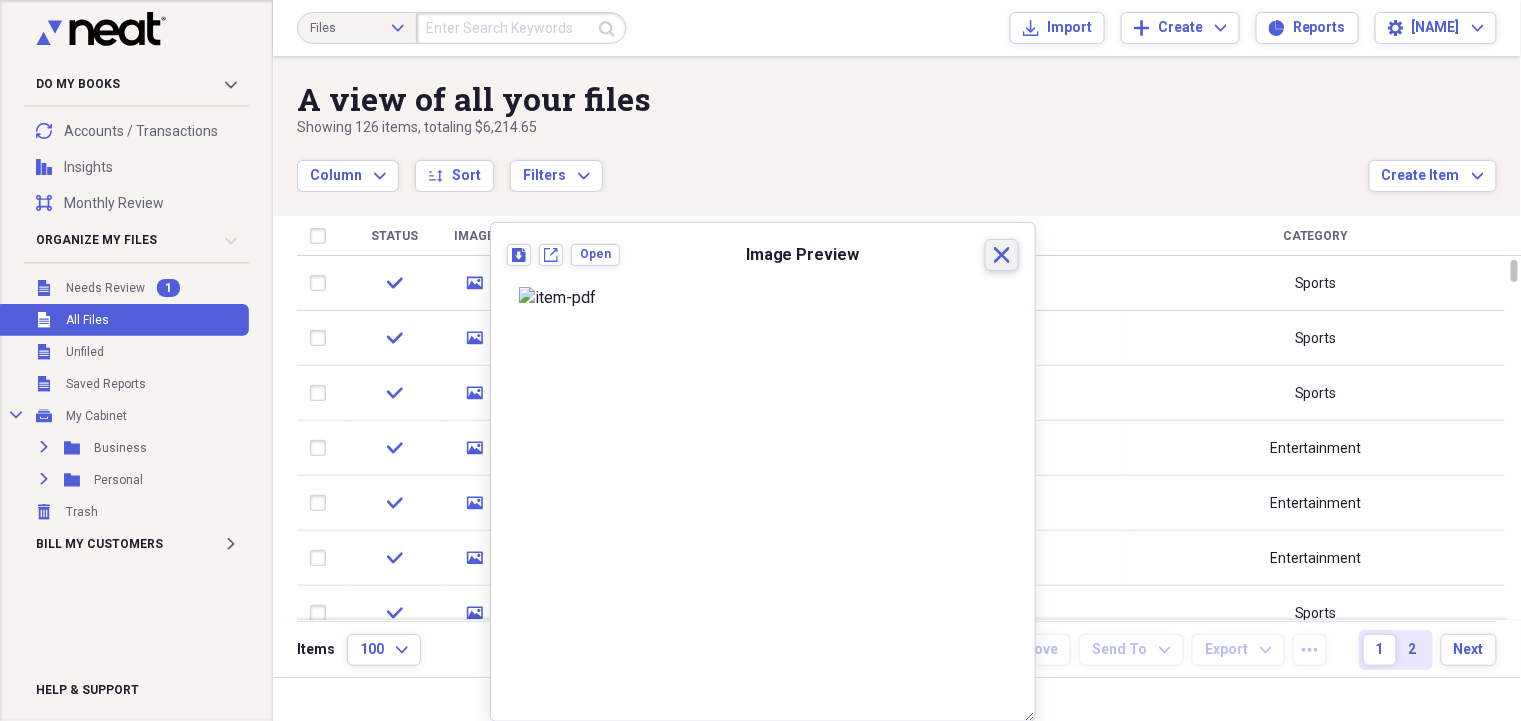 click on "Close" 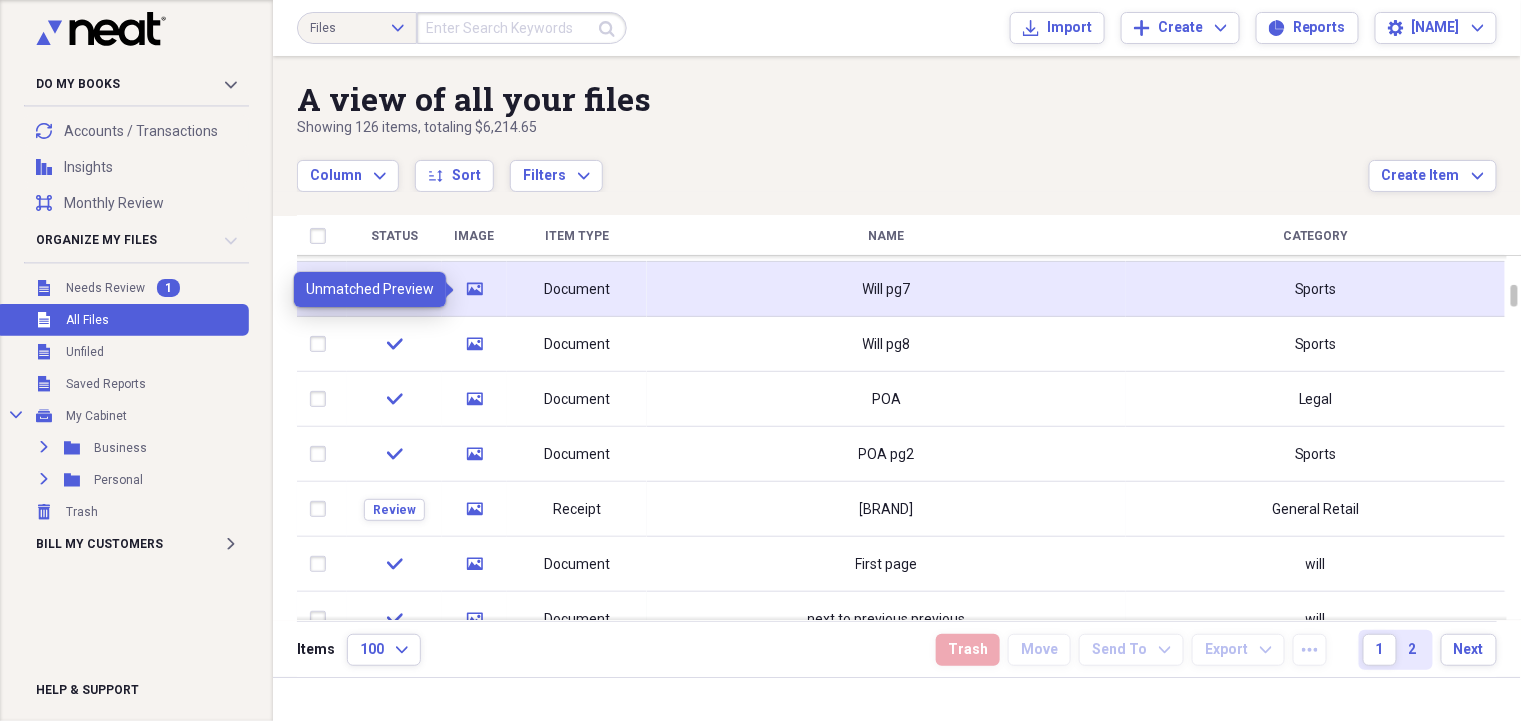 click on "media" 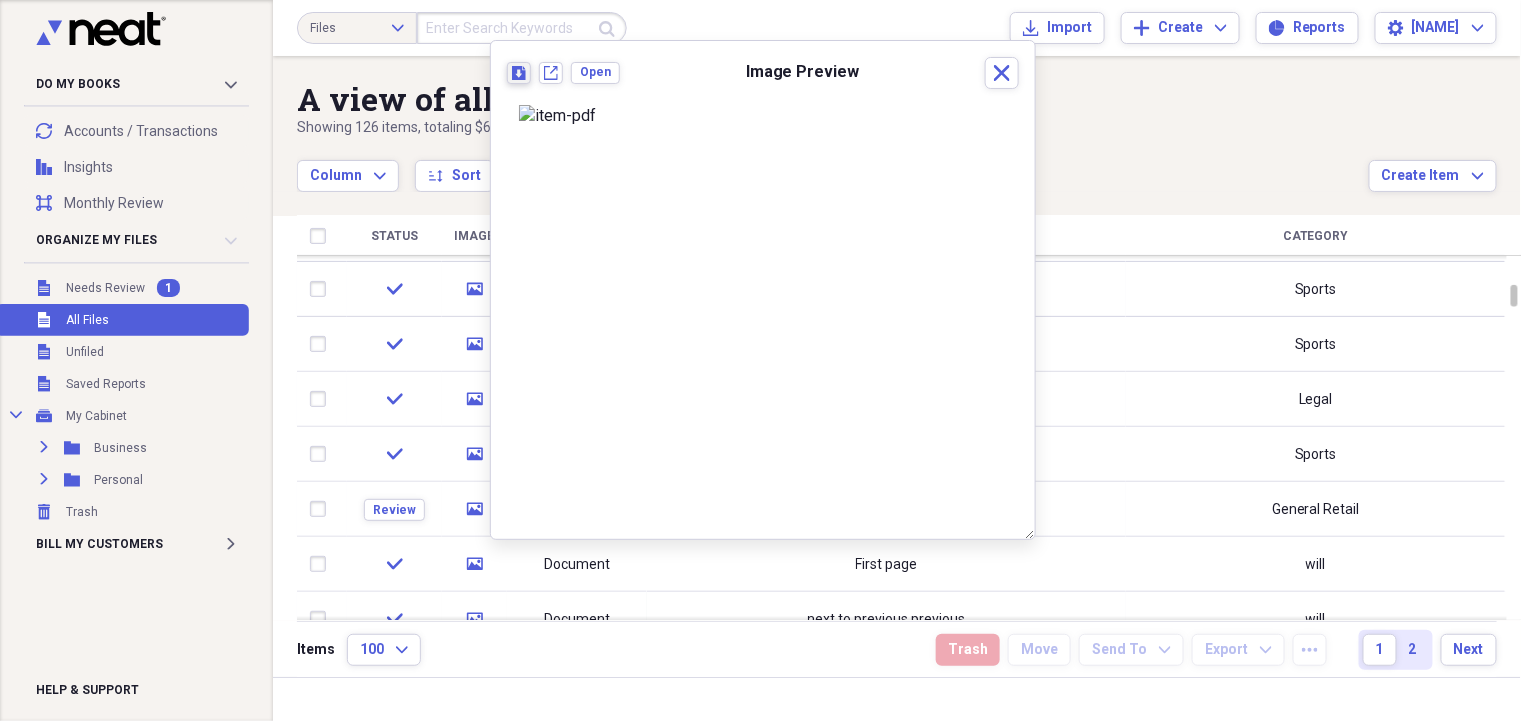 click on "Download" 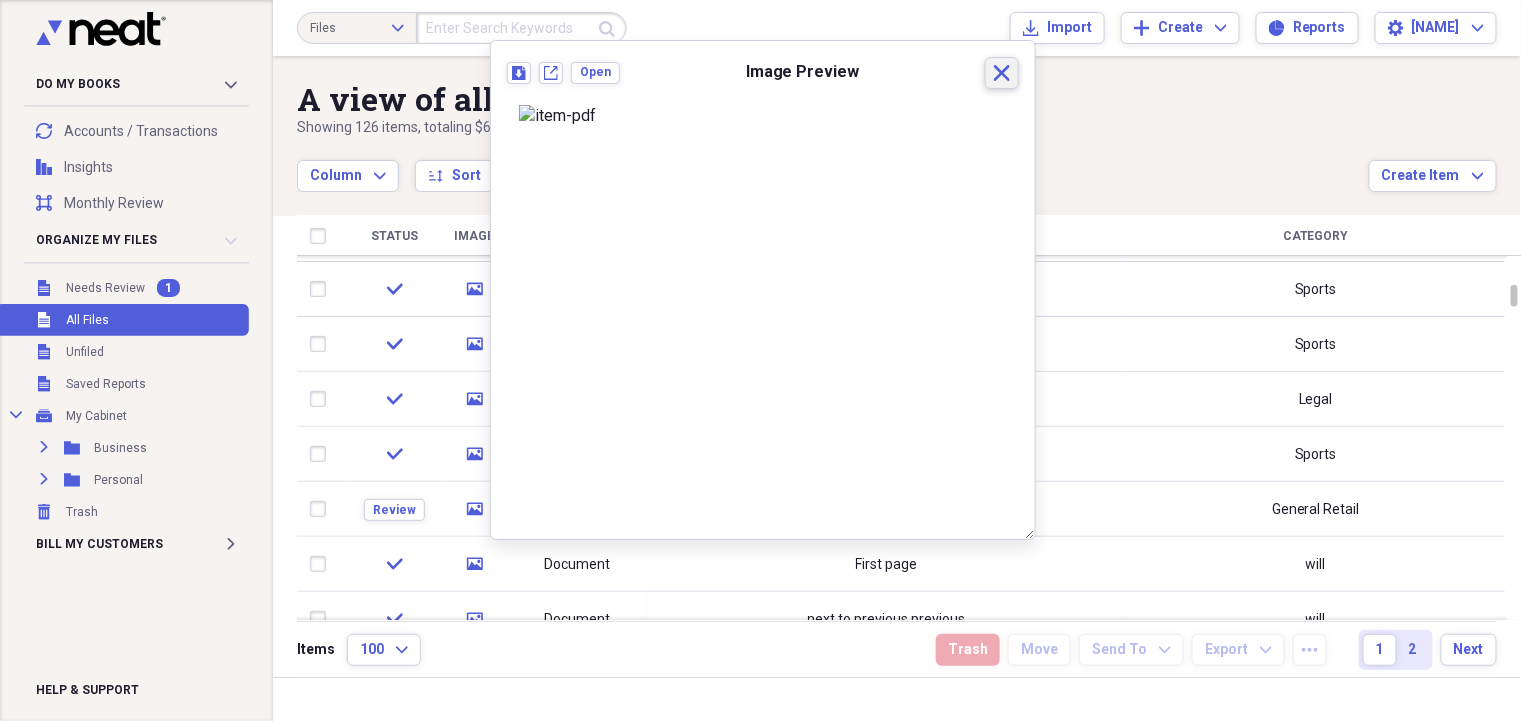 click on "Close" 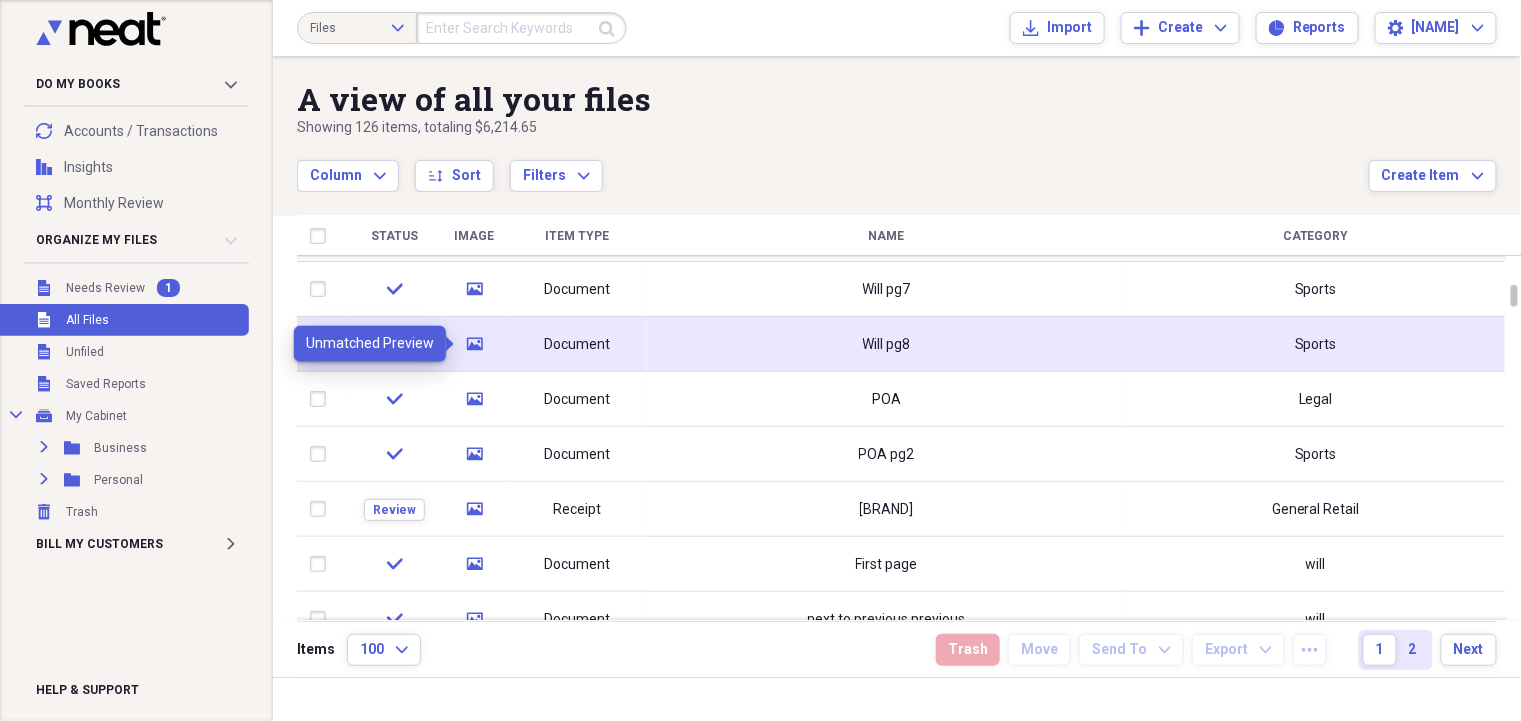 click 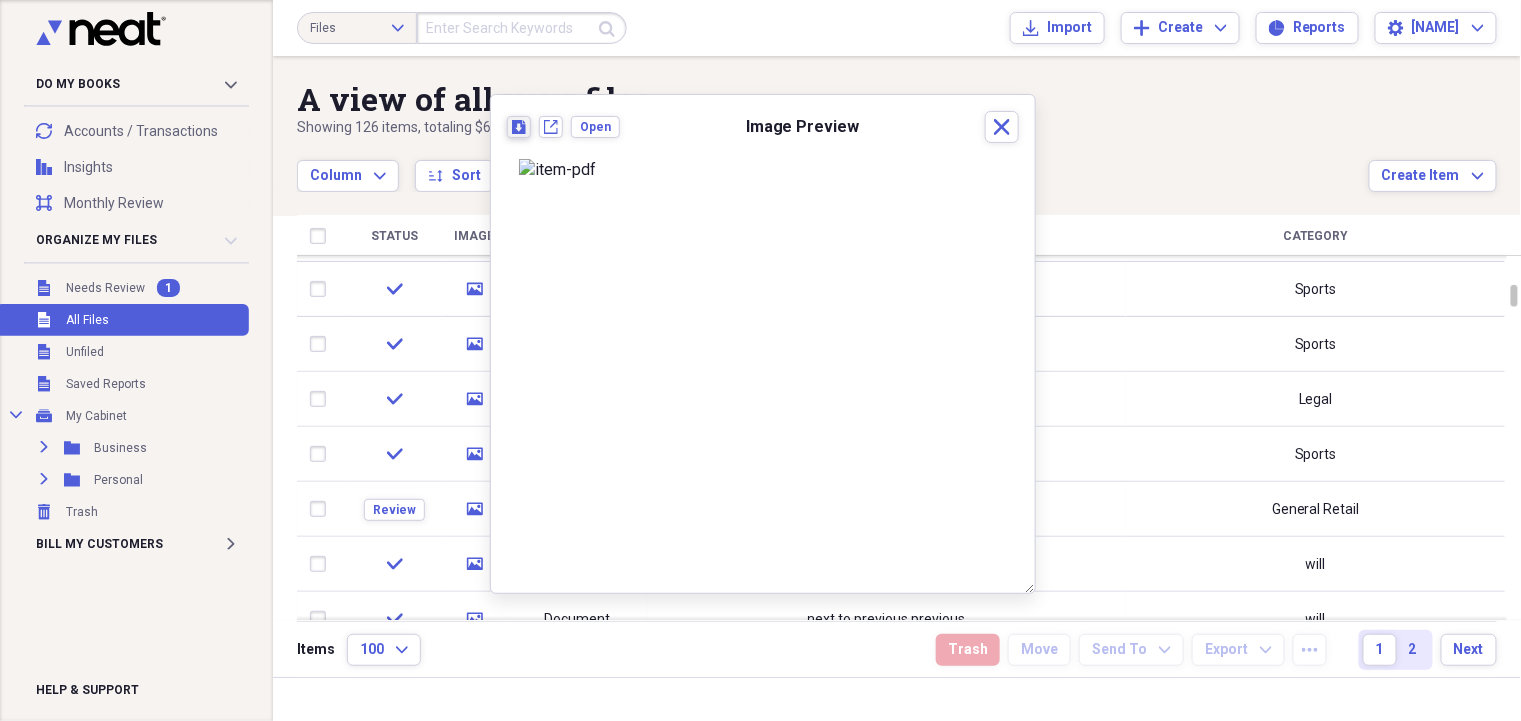 click on "Download" 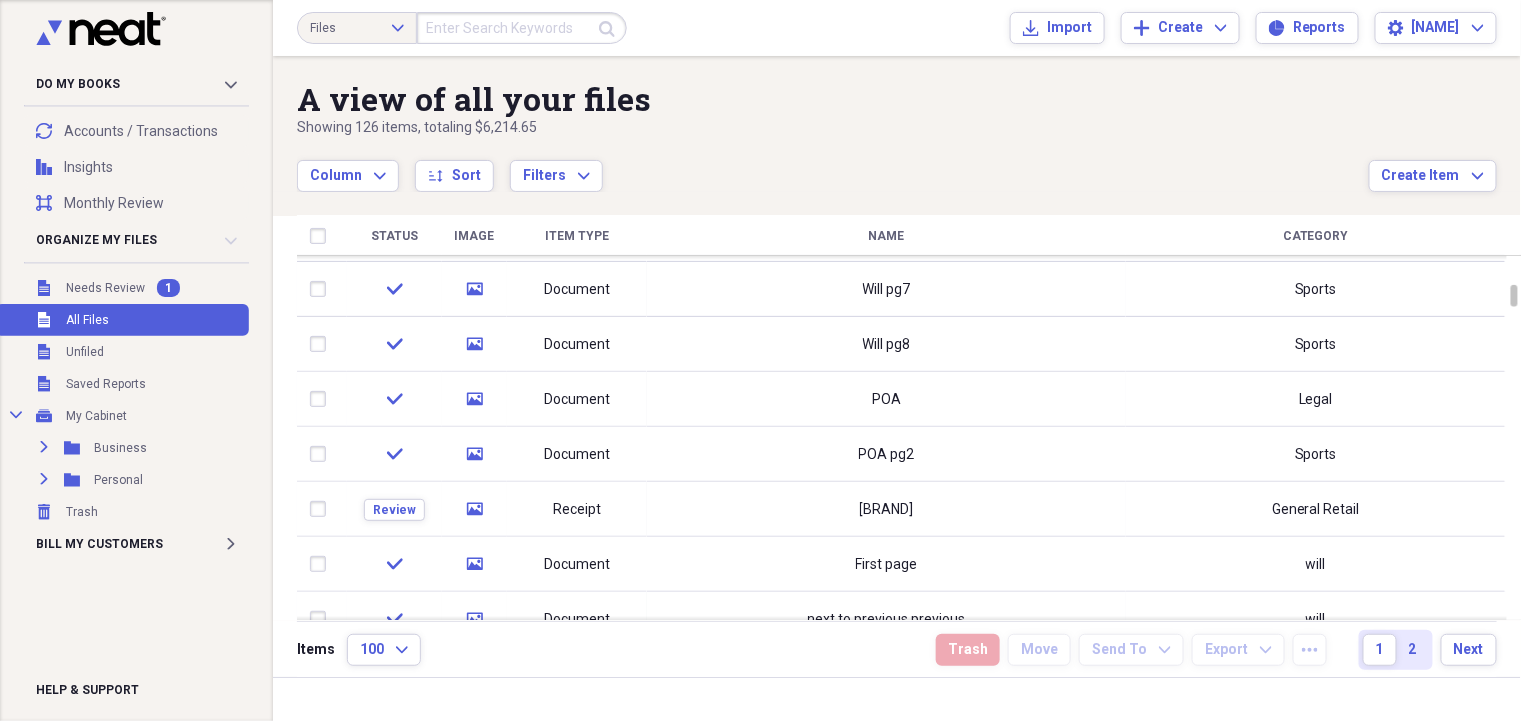 click on "A view of all your files" at bounding box center (833, 99) 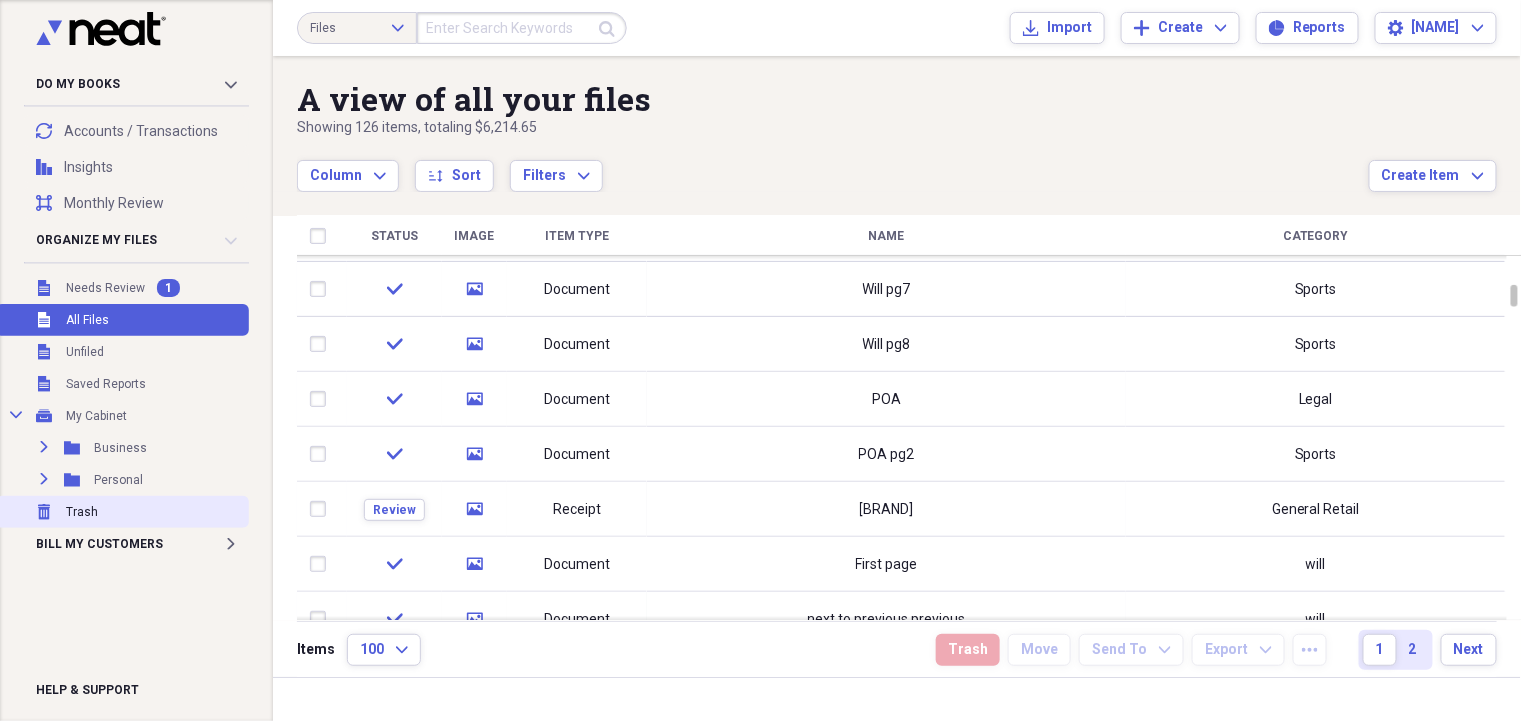 click on "Trash Trash" at bounding box center [122, 512] 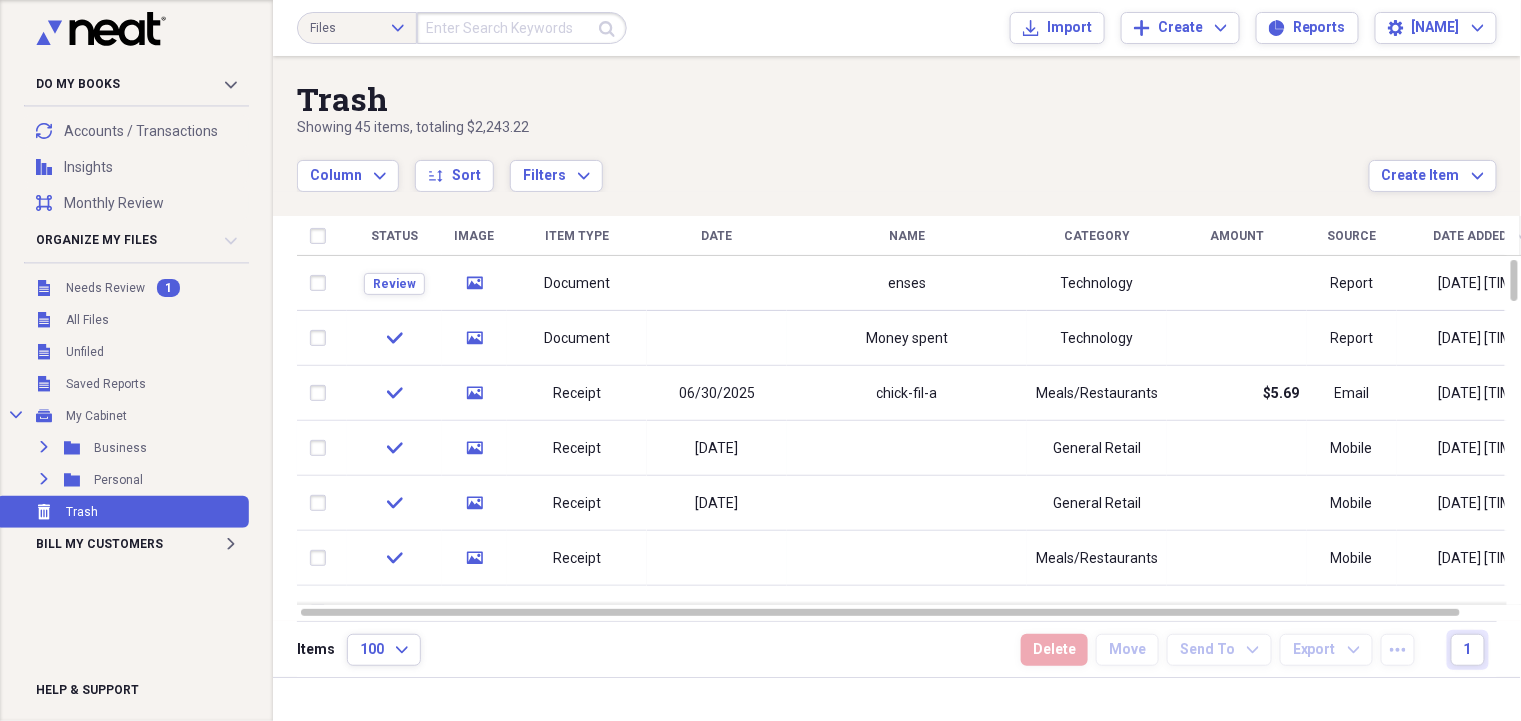 click on "Column Expand sort Sort Filters  Expand" at bounding box center [833, 165] 